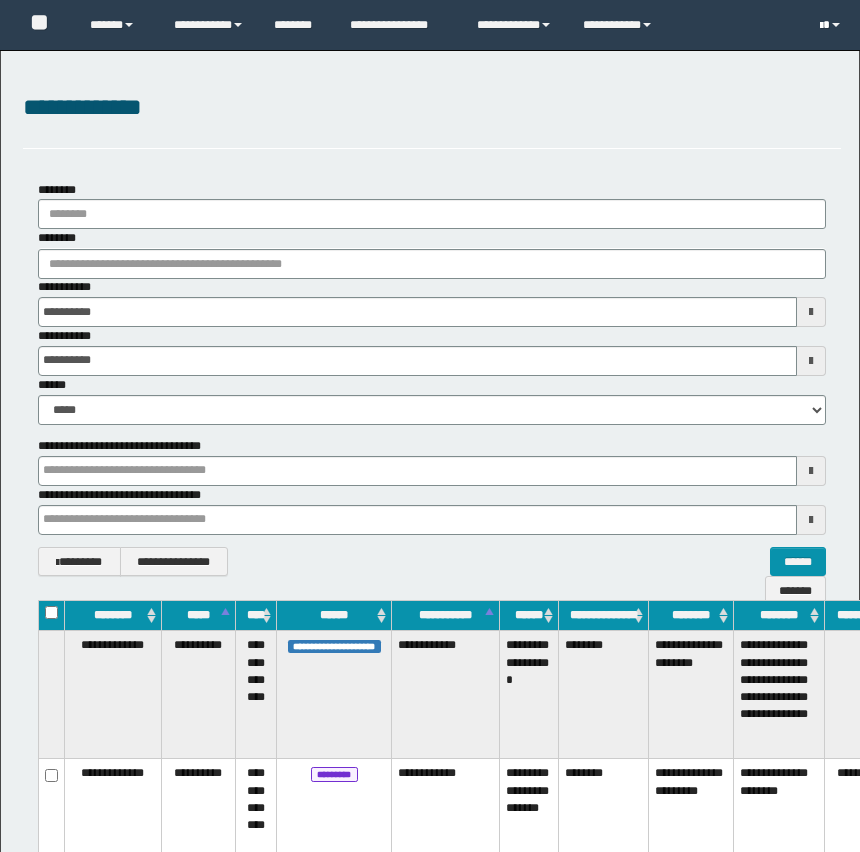scroll, scrollTop: 0, scrollLeft: 0, axis: both 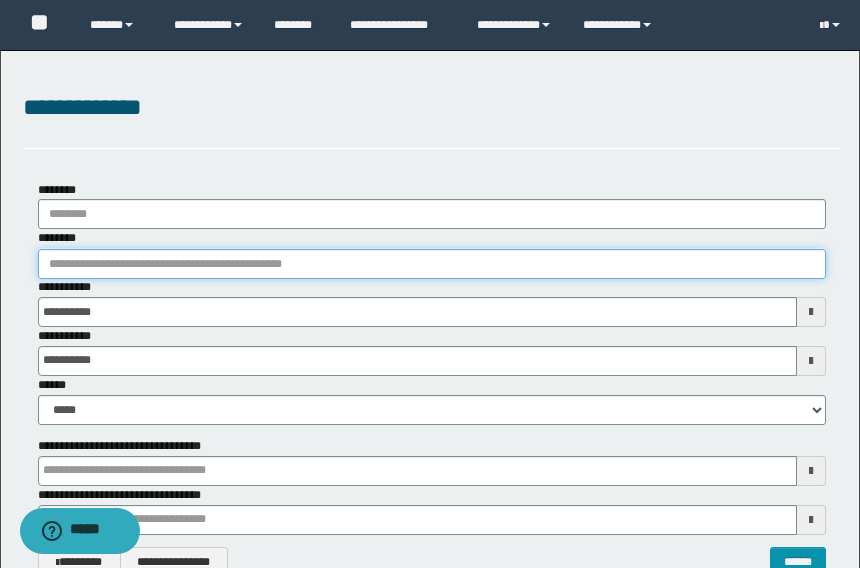 click on "********" at bounding box center [432, 264] 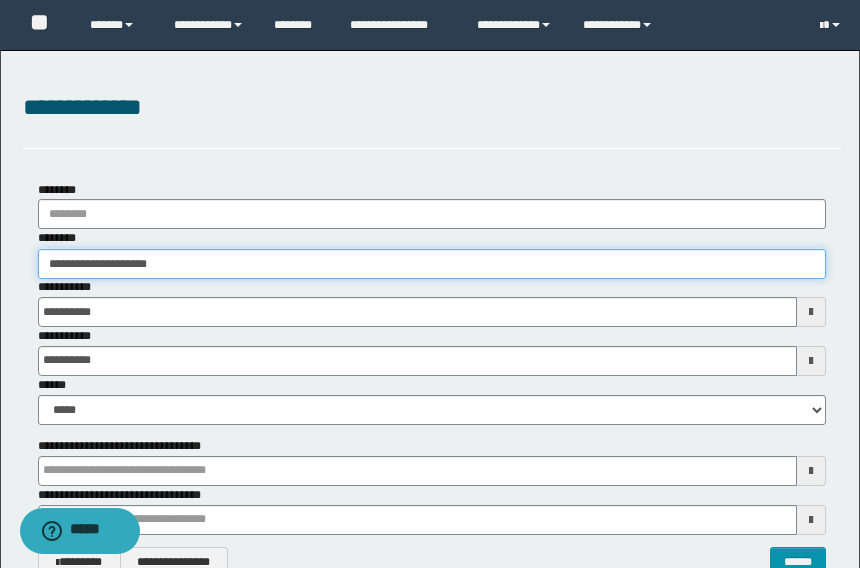type on "**********" 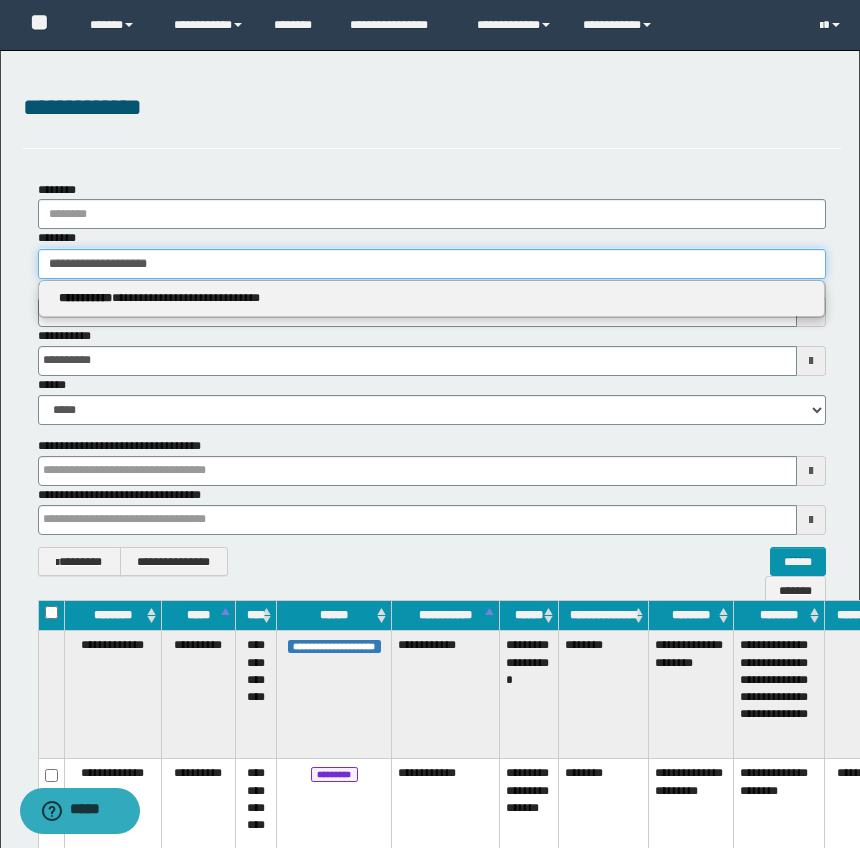 type on "**********" 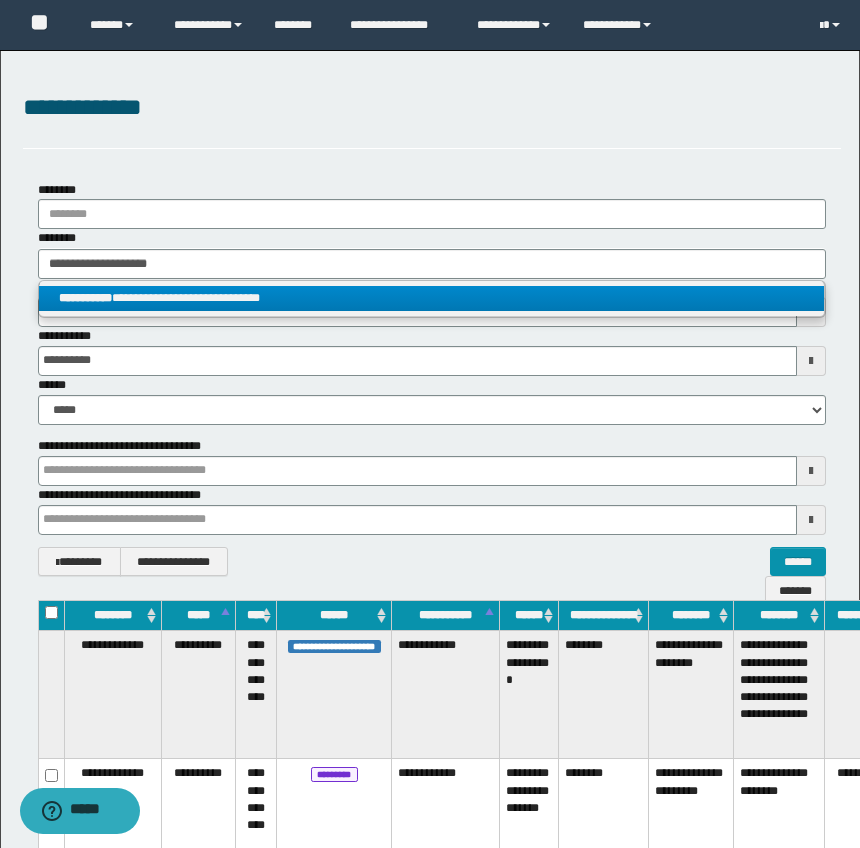 click on "**********" at bounding box center (432, 298) 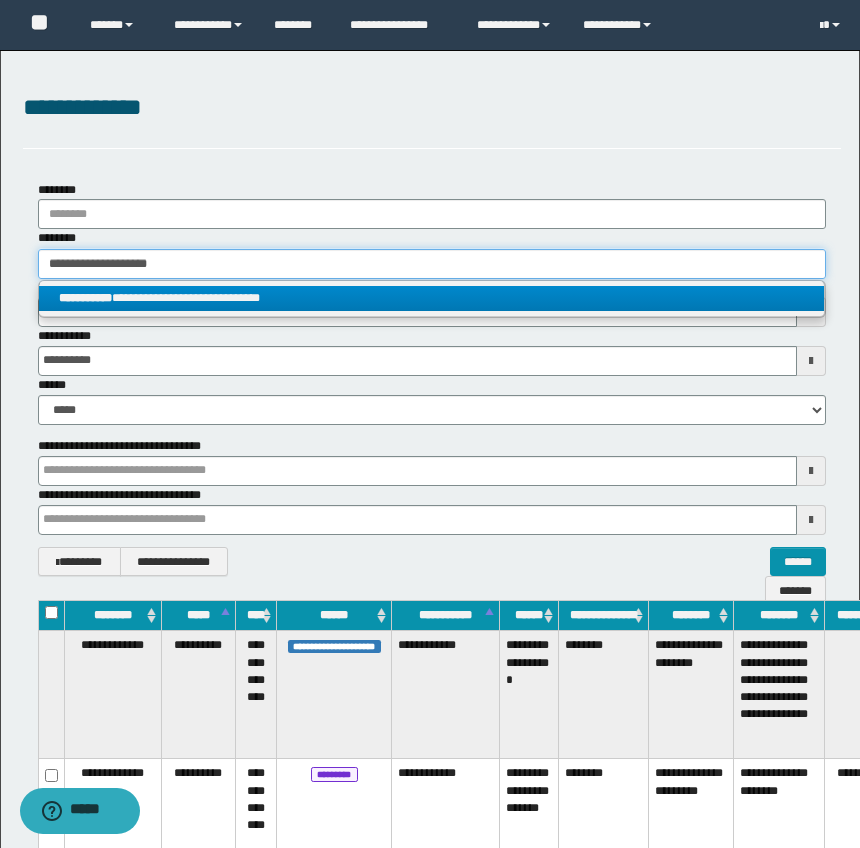 type 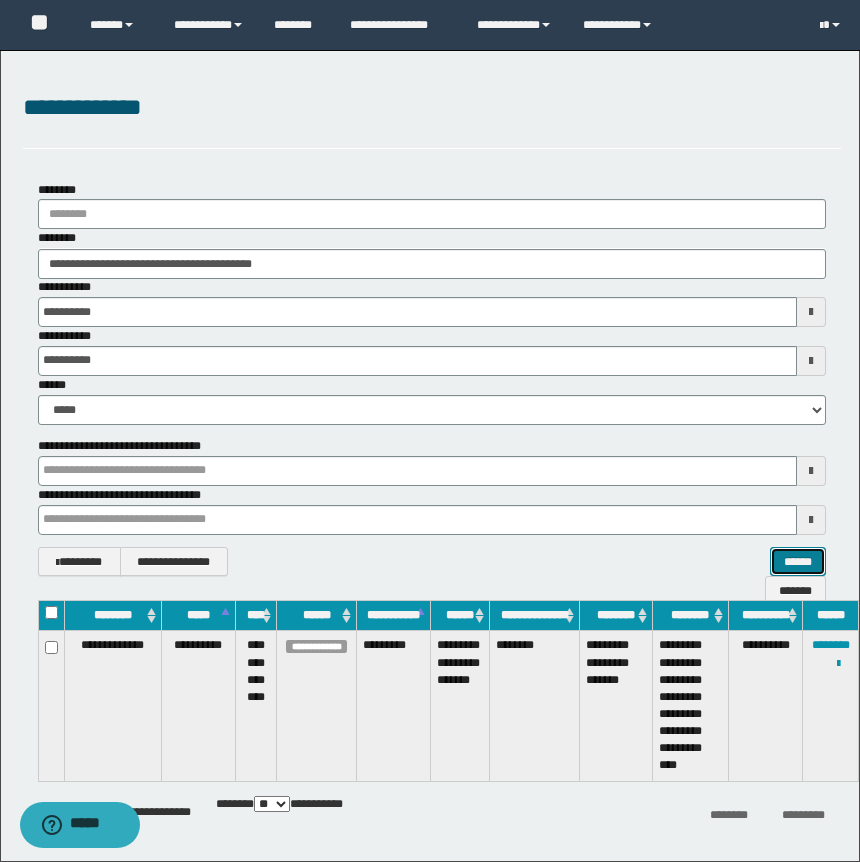click on "******" at bounding box center [798, 562] 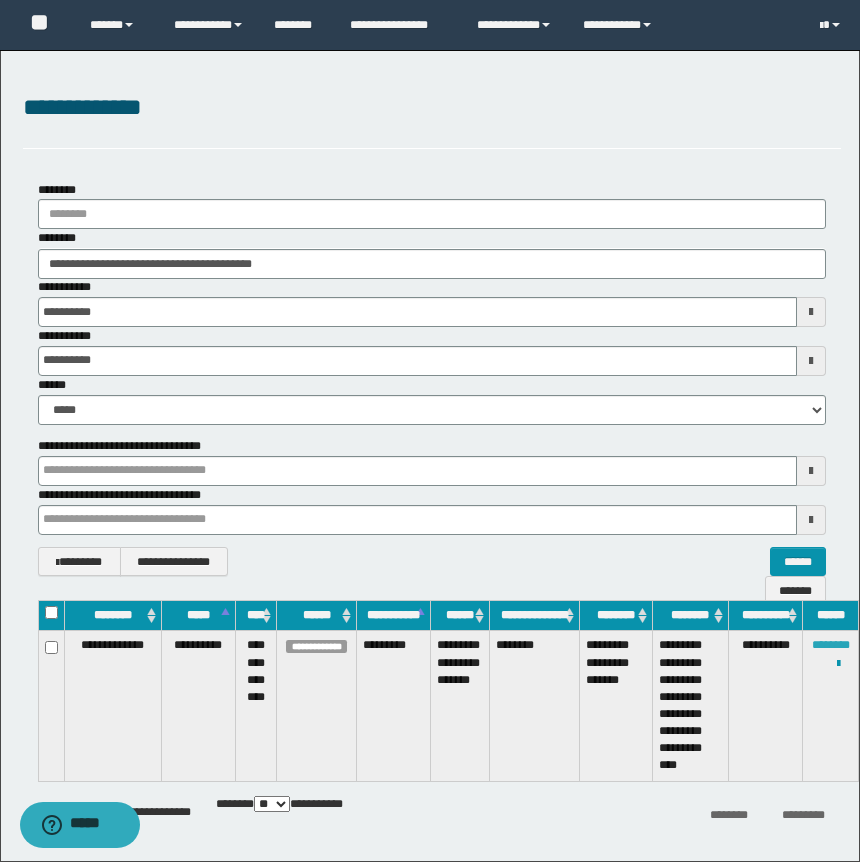 click on "********" at bounding box center [831, 645] 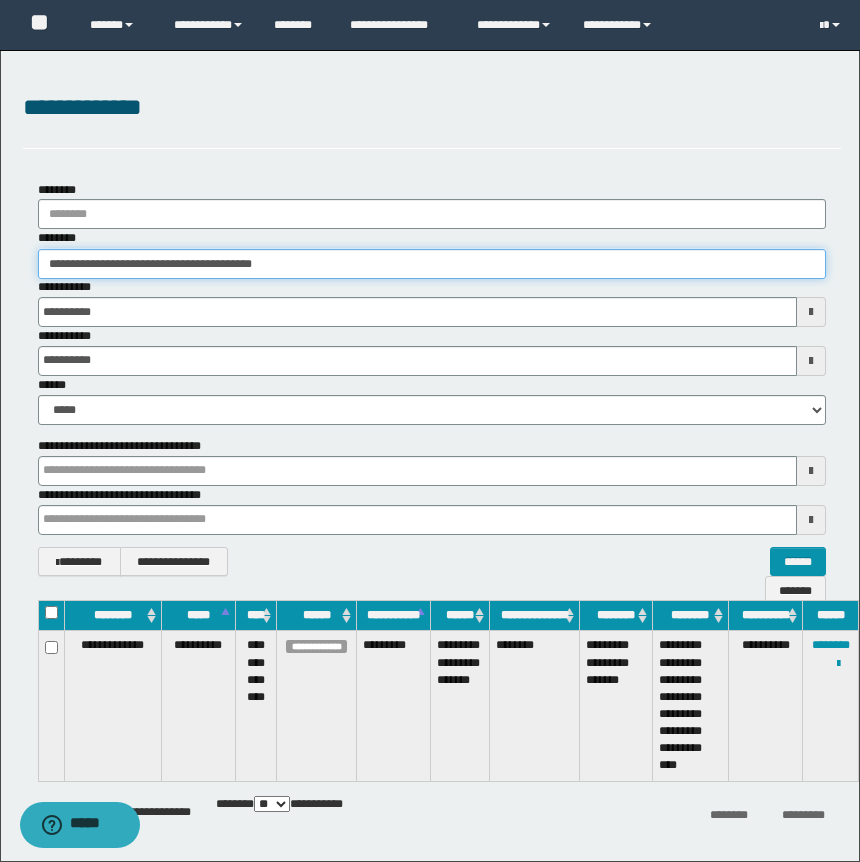 drag, startPoint x: 364, startPoint y: 267, endPoint x: 7, endPoint y: 268, distance: 357.0014 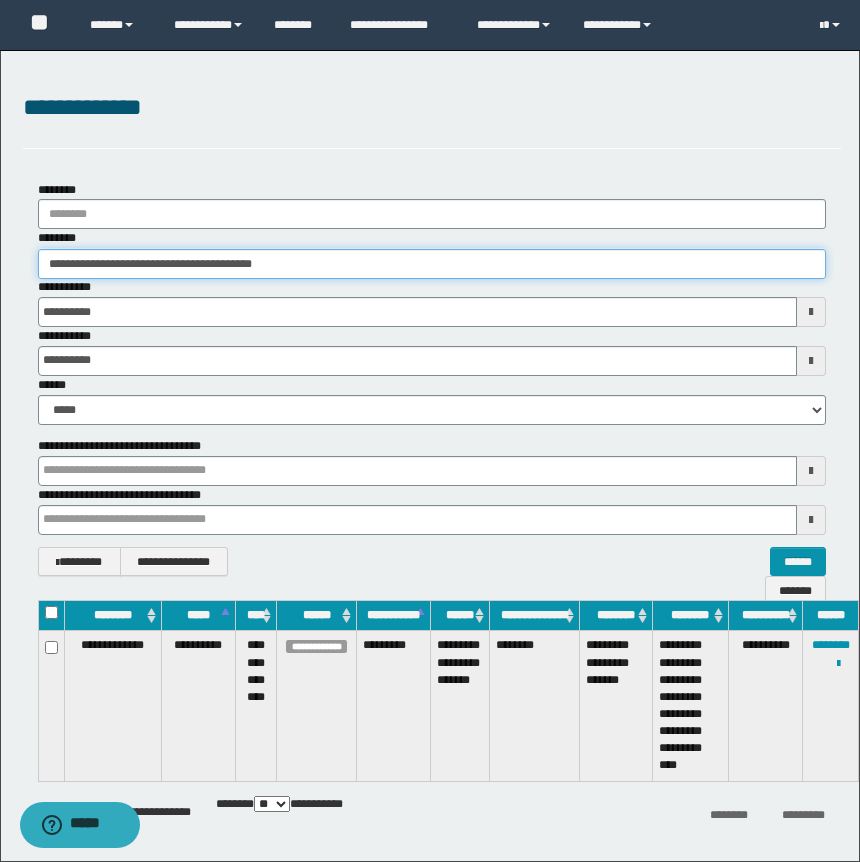 click on "**********" at bounding box center (432, 379) 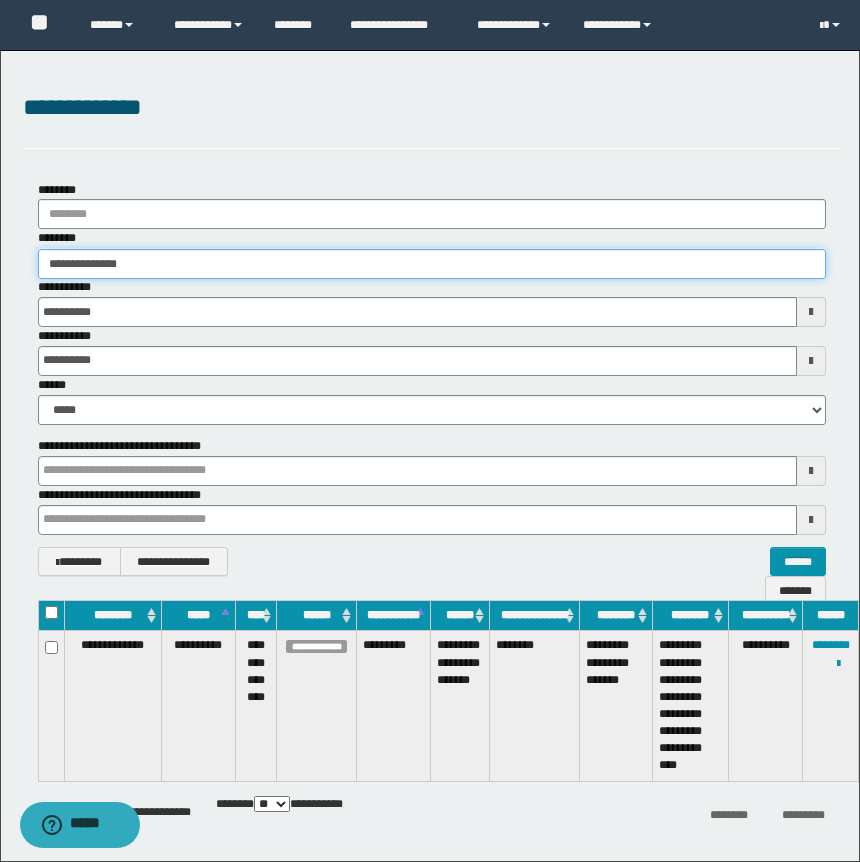 click on "**********" at bounding box center [432, 264] 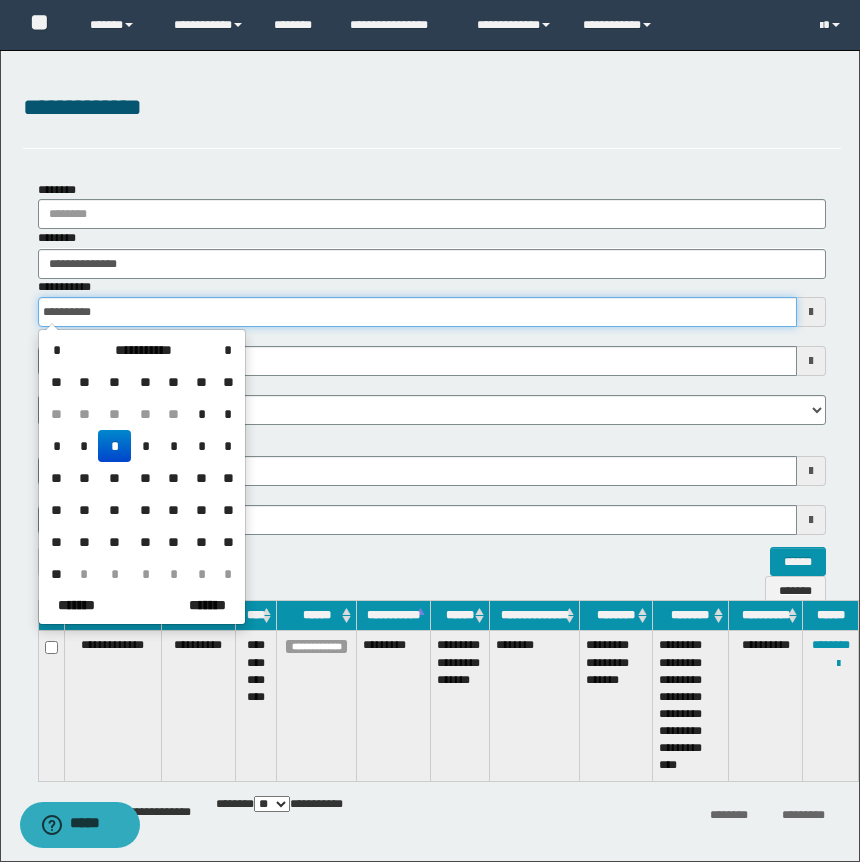 click on "**********" at bounding box center [418, 312] 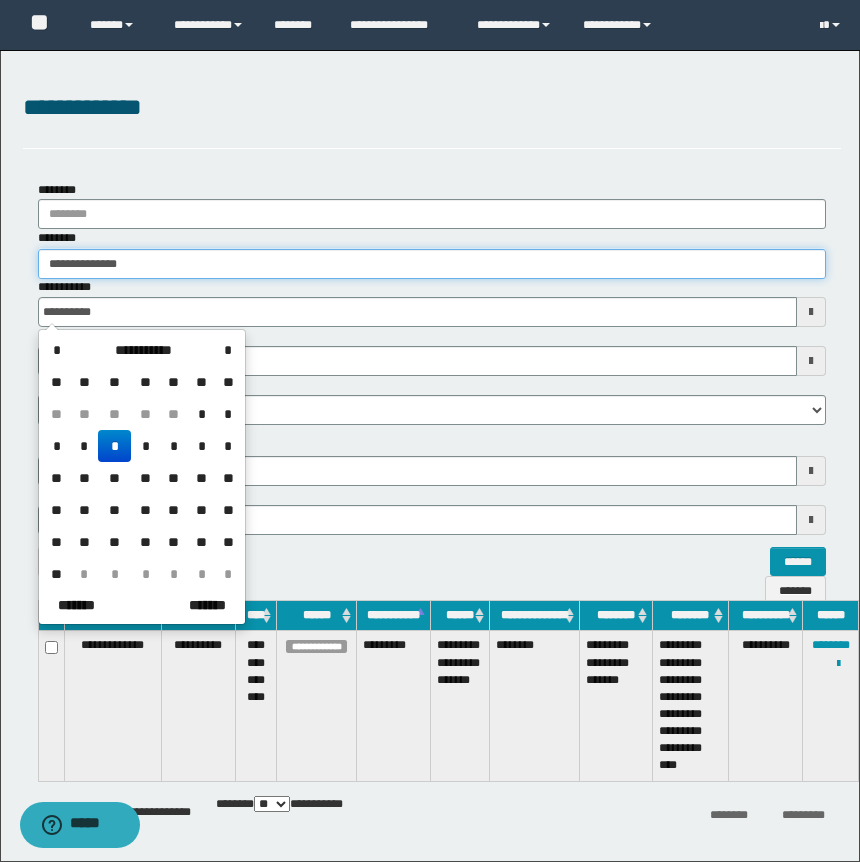 click on "**********" at bounding box center [432, 264] 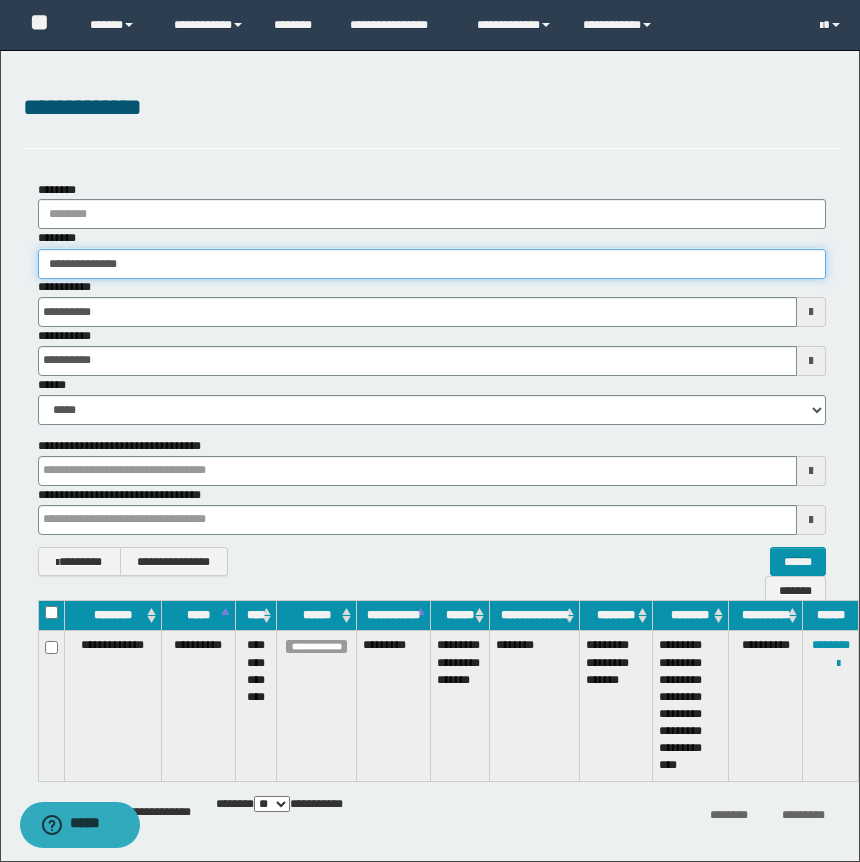 drag, startPoint x: 151, startPoint y: 264, endPoint x: 95, endPoint y: 270, distance: 56.32051 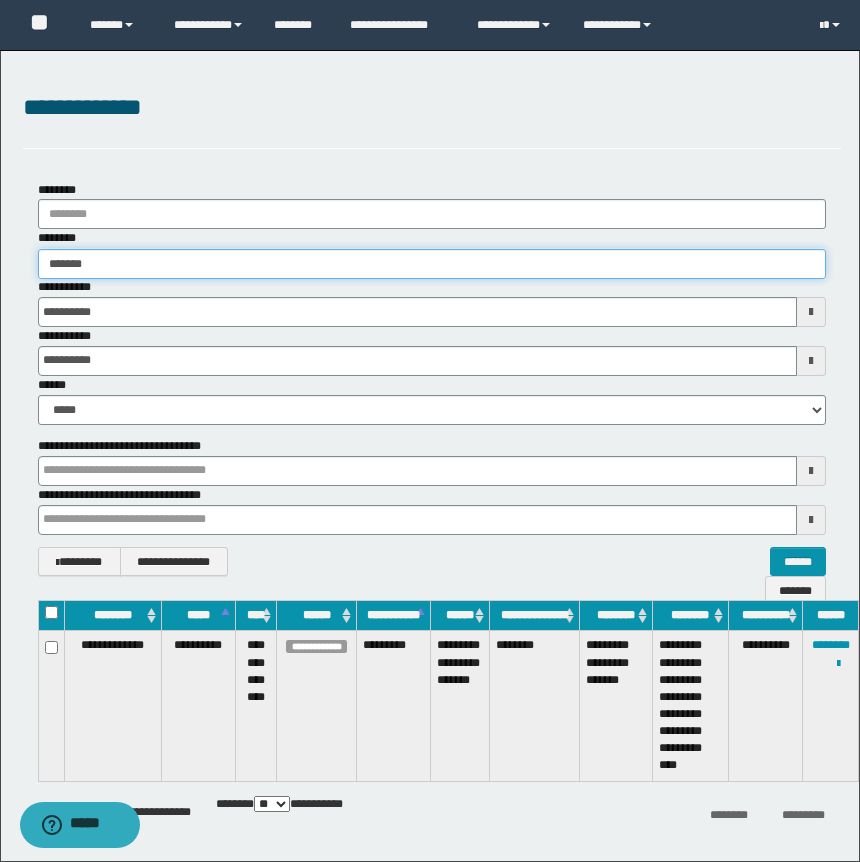 click on "******" at bounding box center [432, 264] 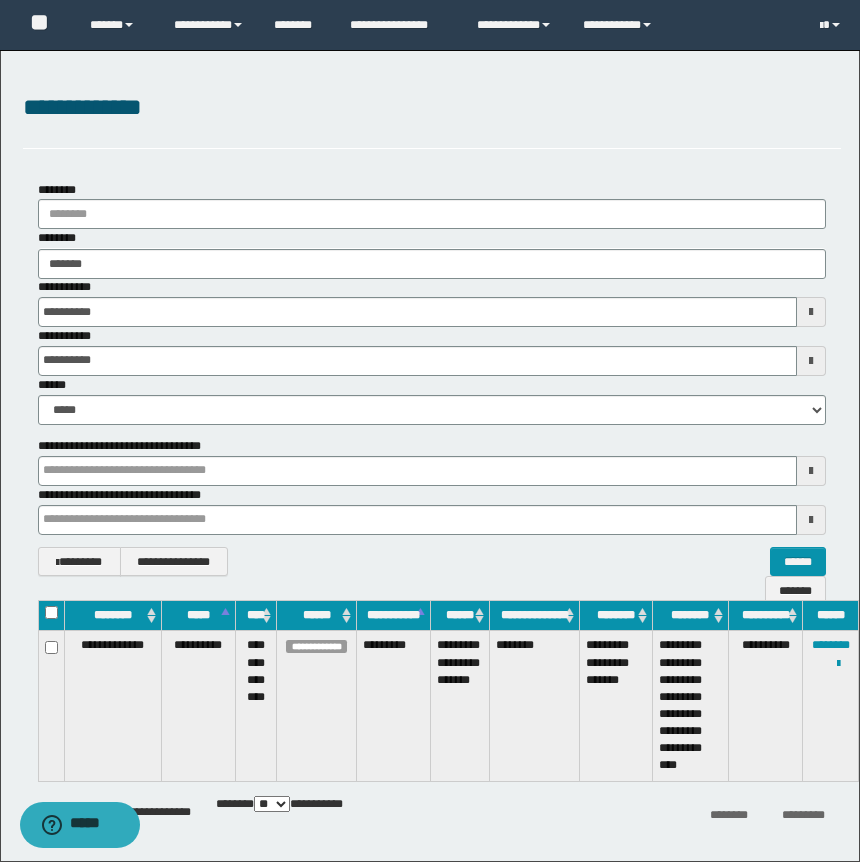 click on "********
****** ******" at bounding box center (432, 253) 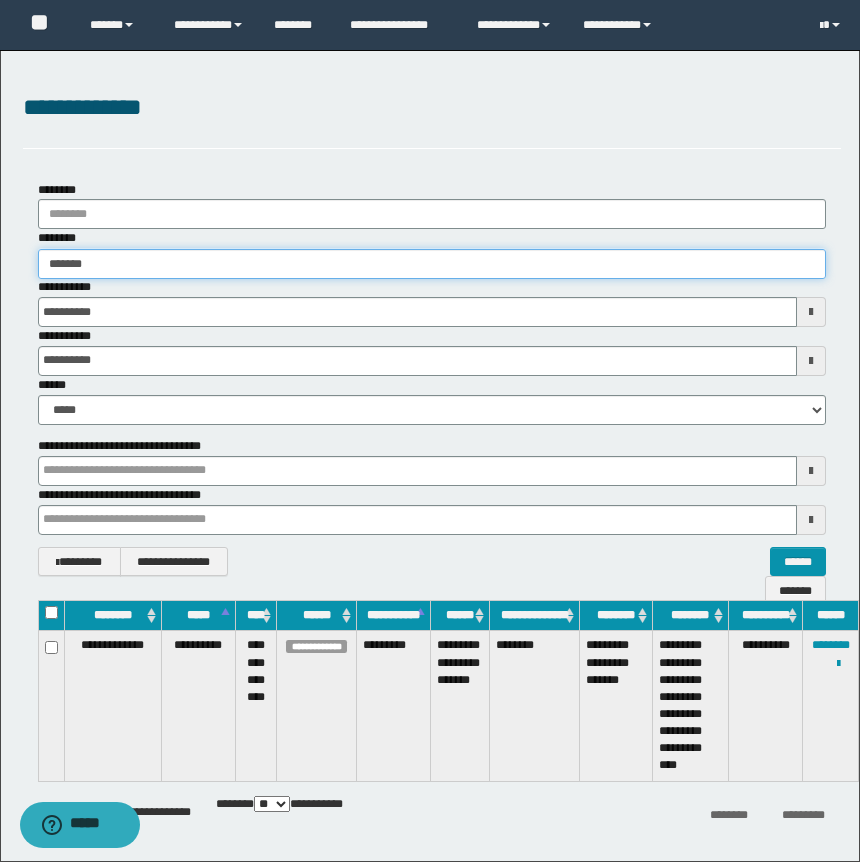 click on "******" at bounding box center [432, 264] 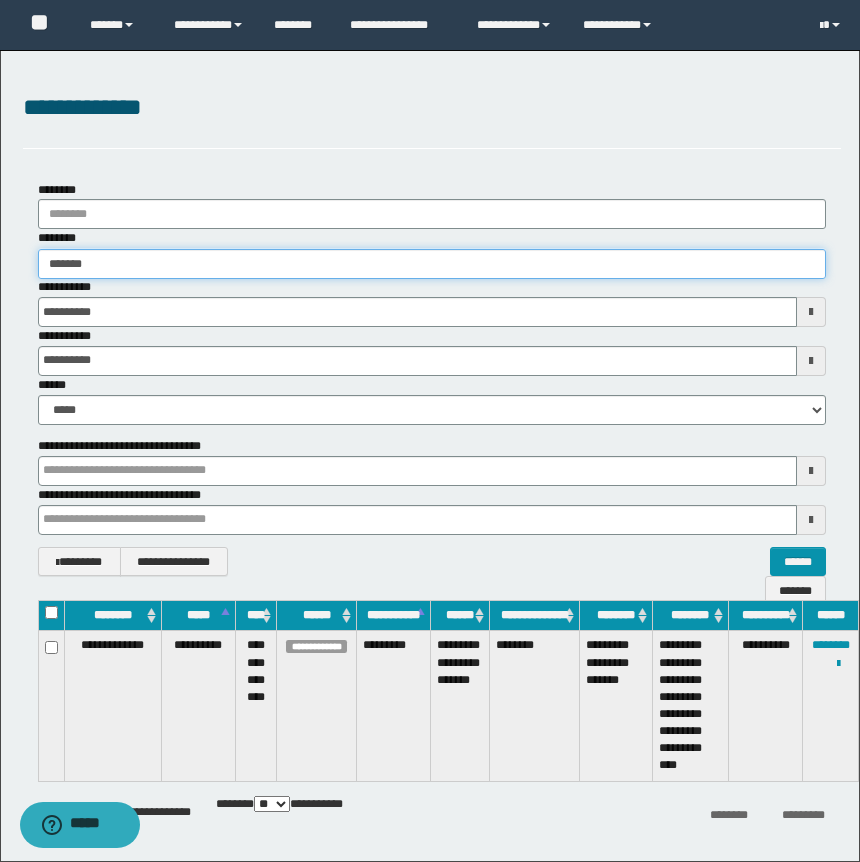 drag, startPoint x: 226, startPoint y: 270, endPoint x: 7, endPoint y: 256, distance: 219.44704 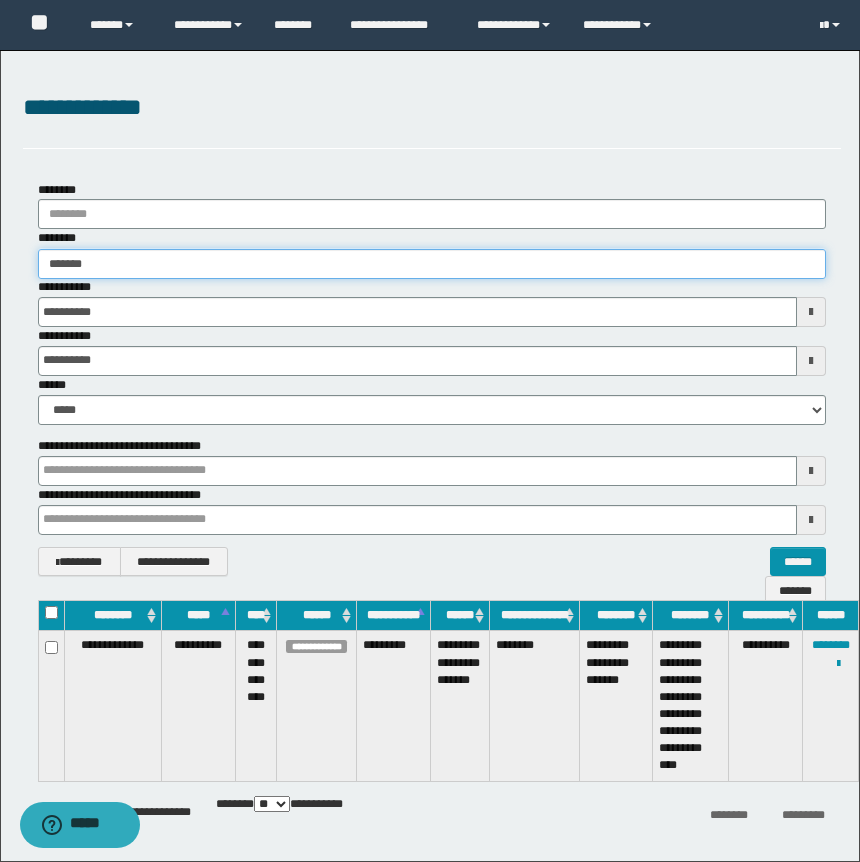 click on "**********" at bounding box center (432, 379) 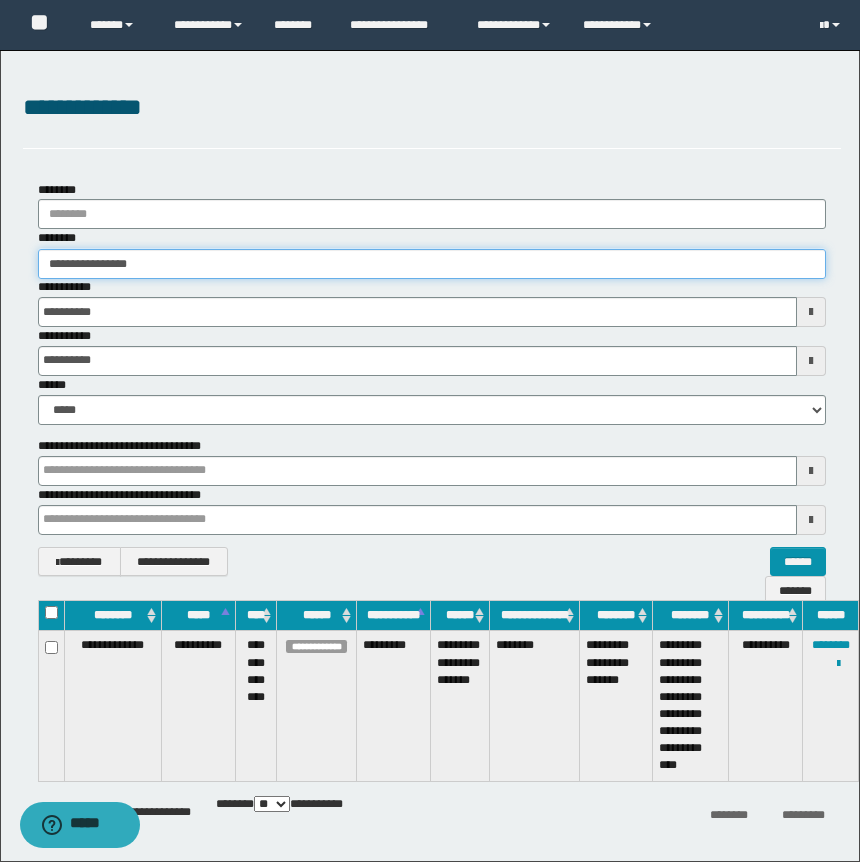 type on "**********" 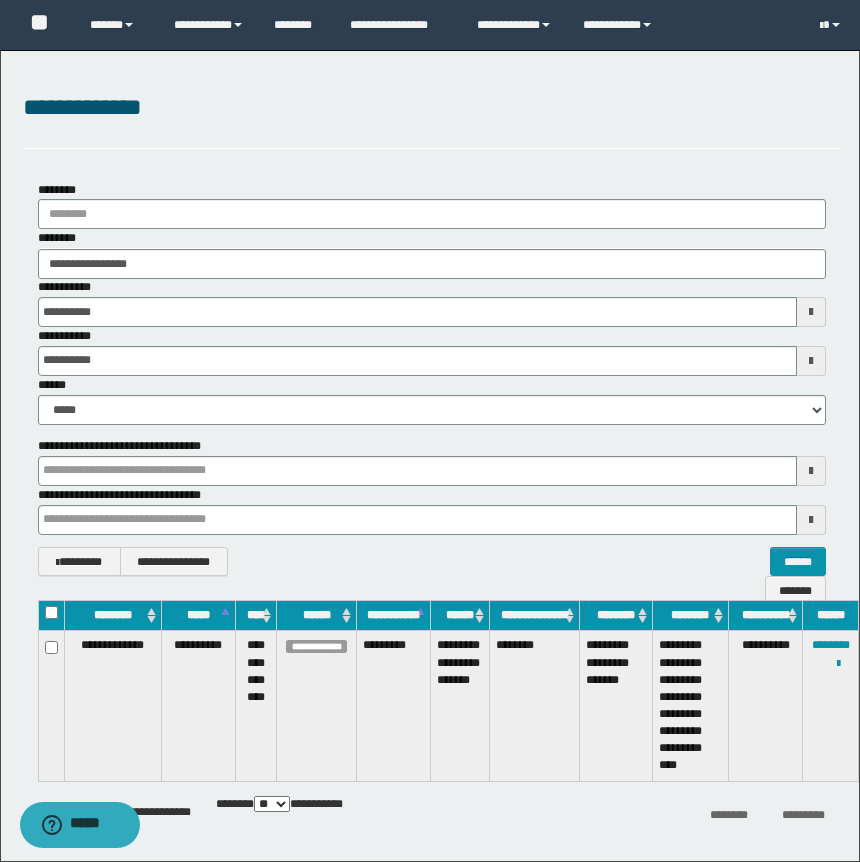 click on "**********" at bounding box center [432, 253] 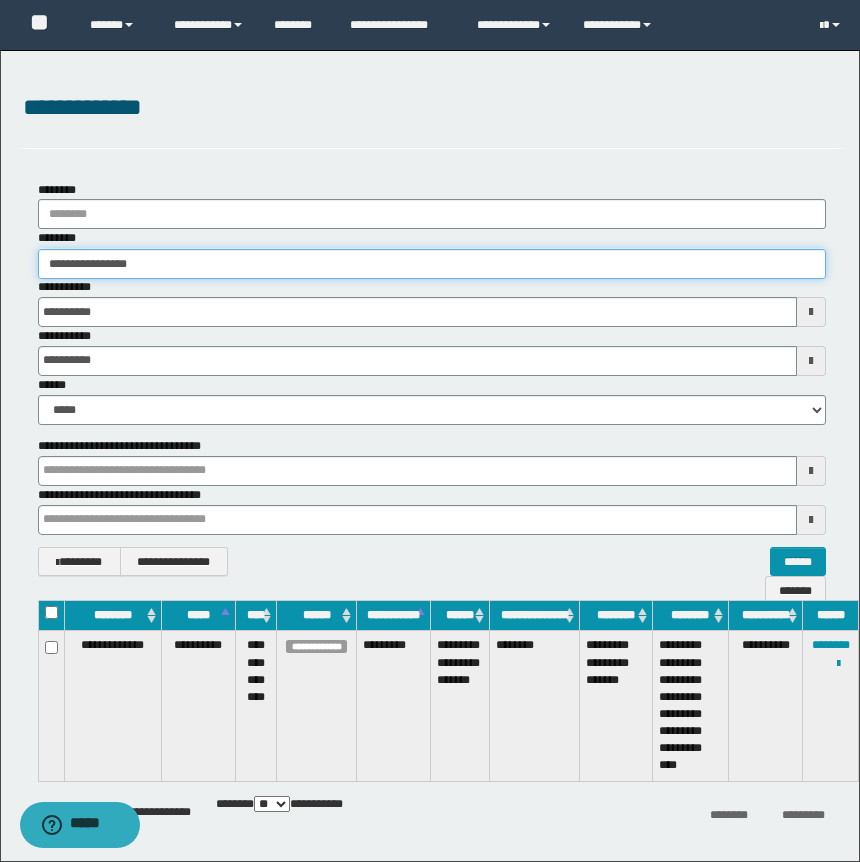 click on "**********" at bounding box center [432, 264] 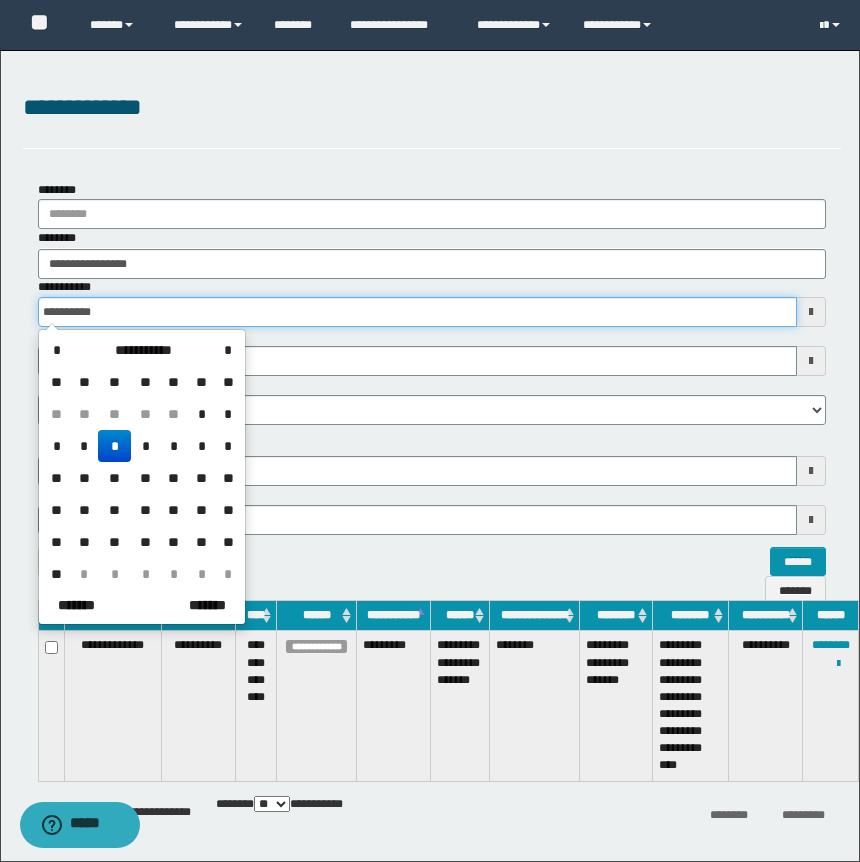 click on "**********" at bounding box center (418, 312) 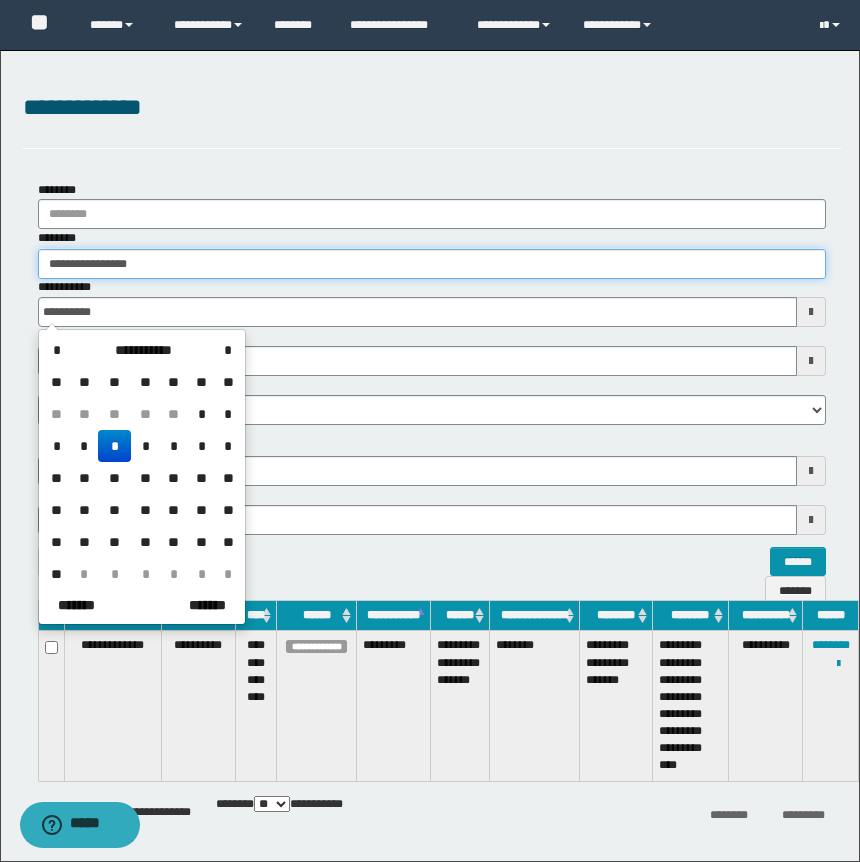 click on "**********" at bounding box center [432, 264] 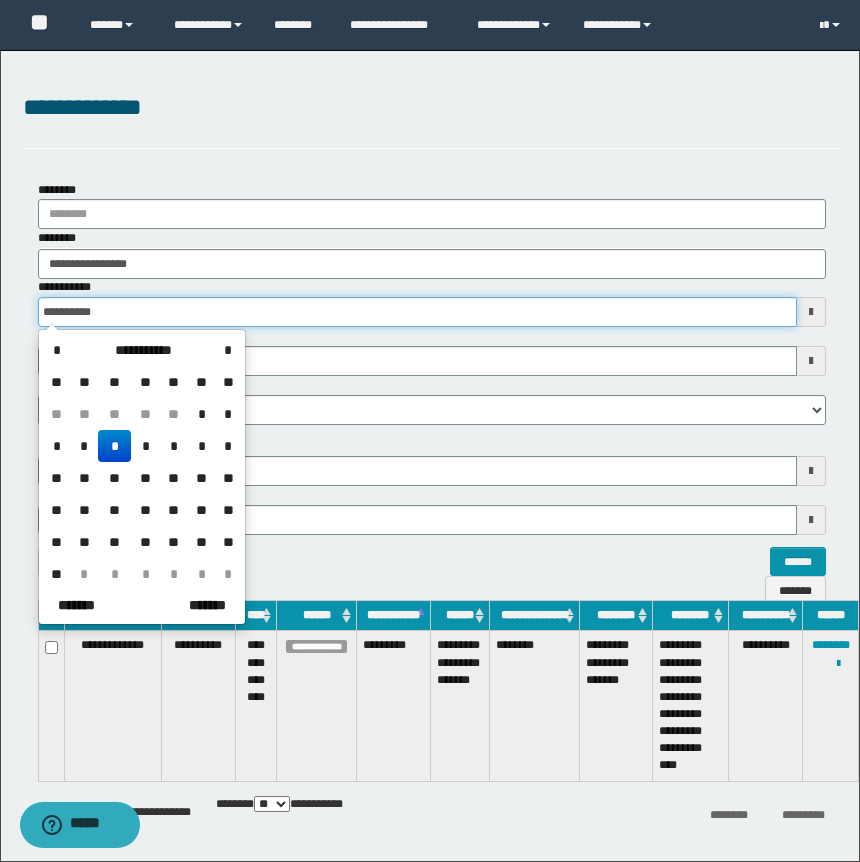 click on "**********" at bounding box center [418, 312] 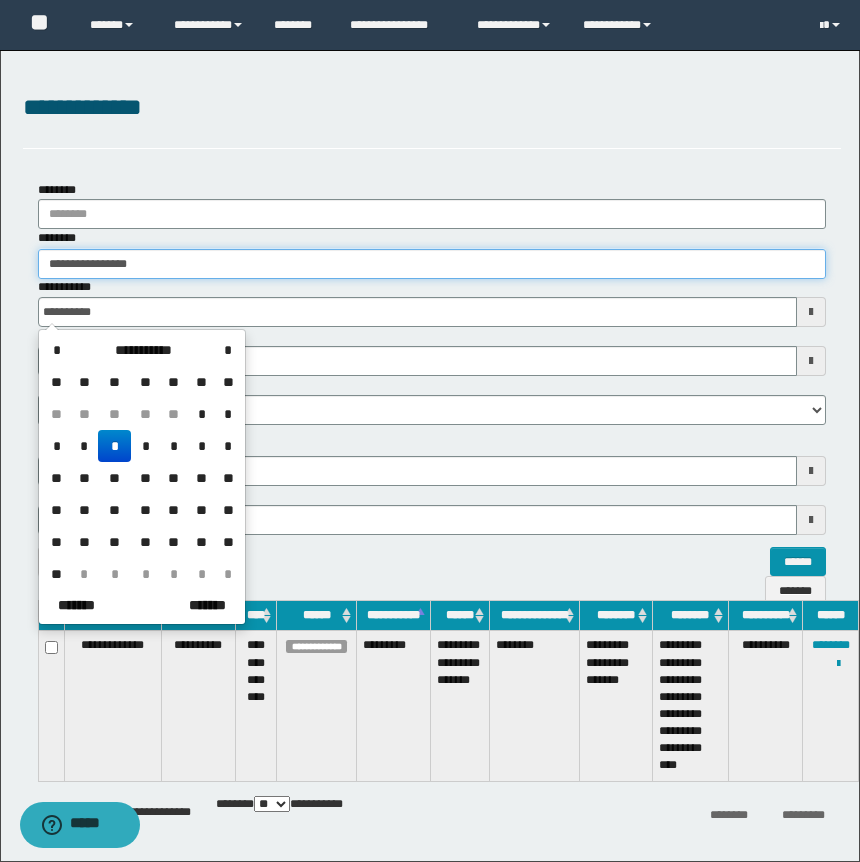 click on "**********" at bounding box center [432, 264] 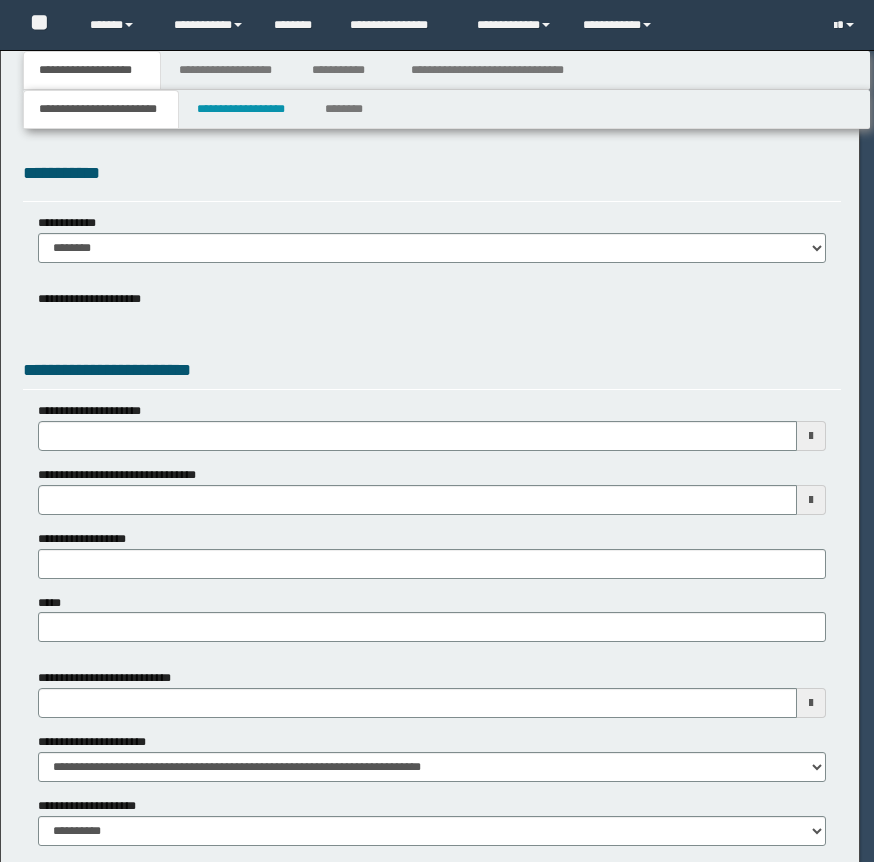 scroll, scrollTop: 0, scrollLeft: 0, axis: both 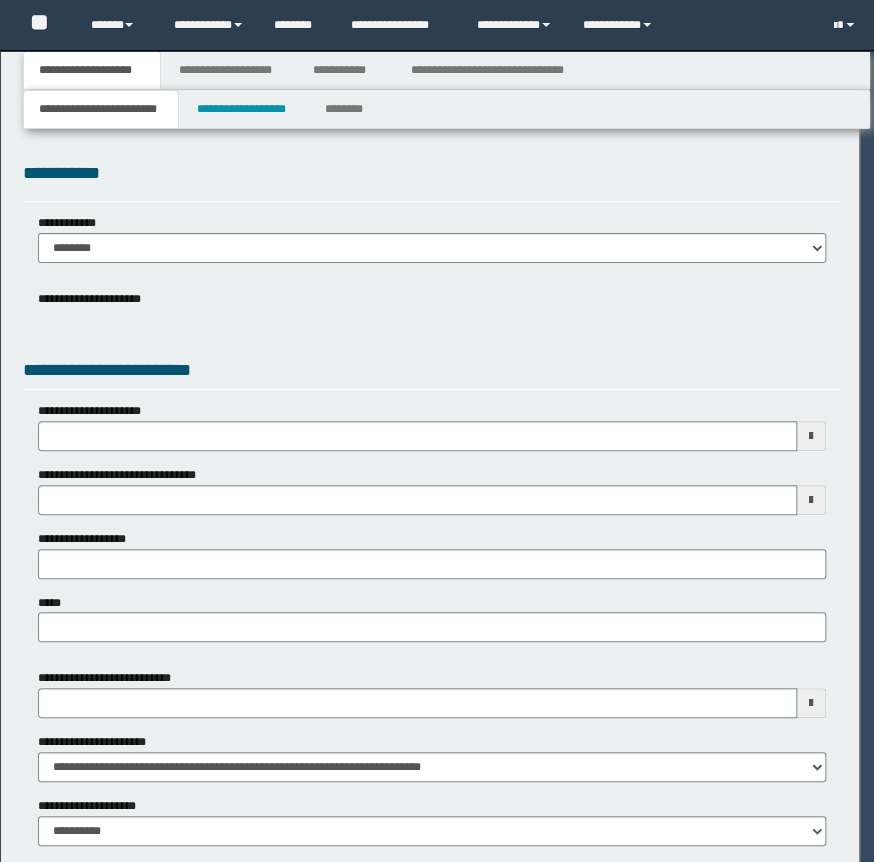 select on "*" 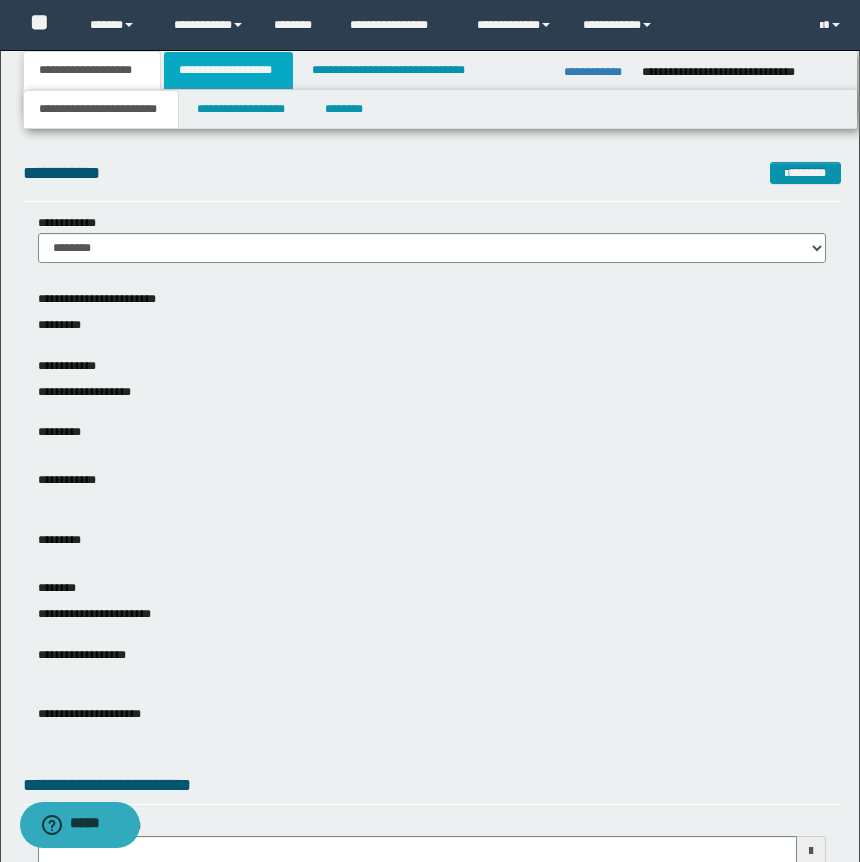 click on "**********" at bounding box center (228, 70) 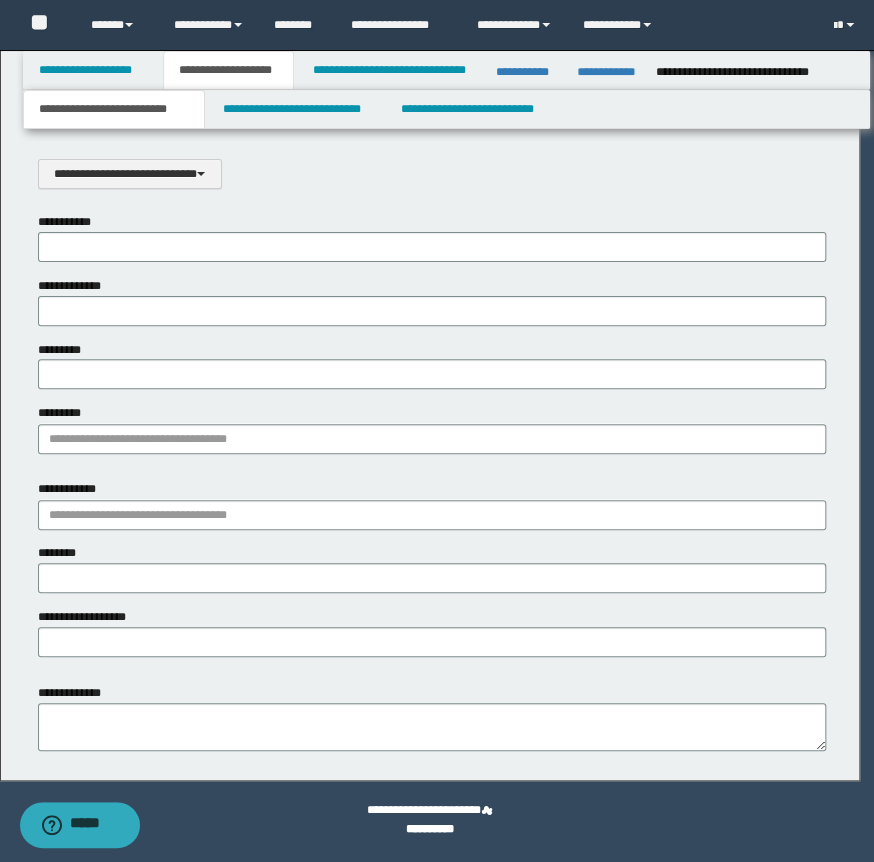 scroll, scrollTop: 0, scrollLeft: 0, axis: both 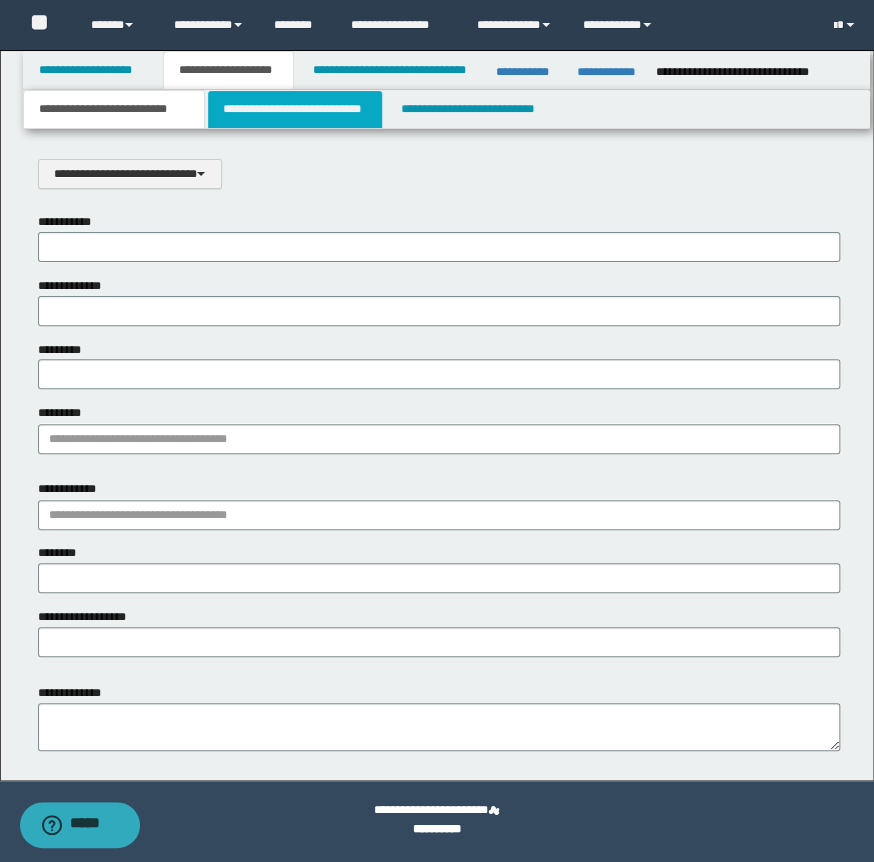 click on "**********" at bounding box center [294, 109] 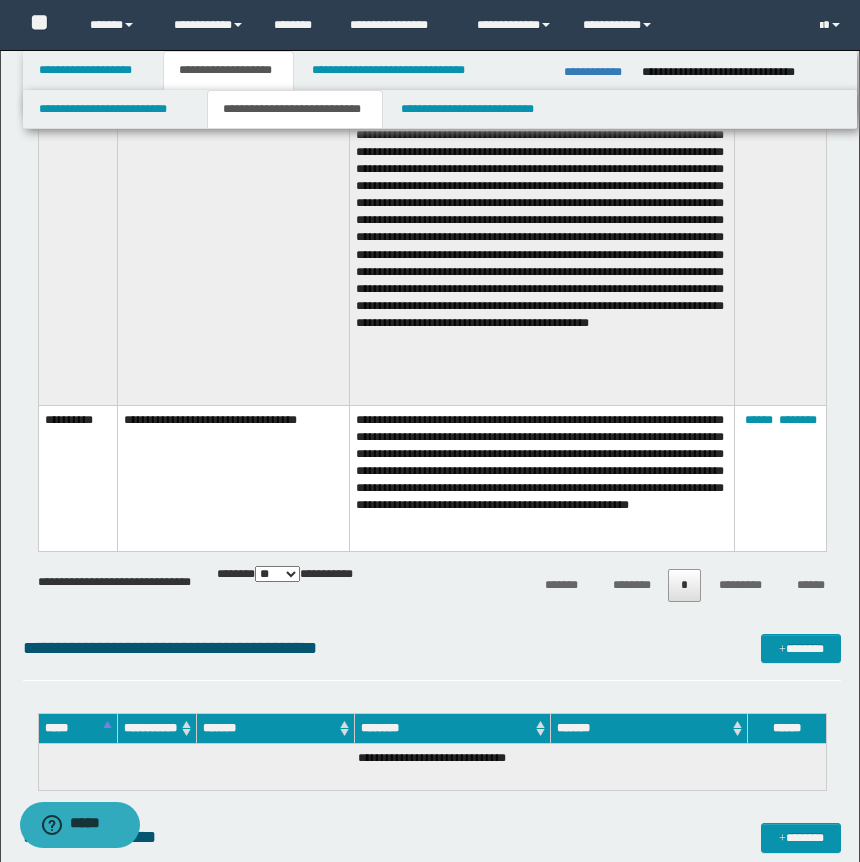 scroll, scrollTop: 1363, scrollLeft: 0, axis: vertical 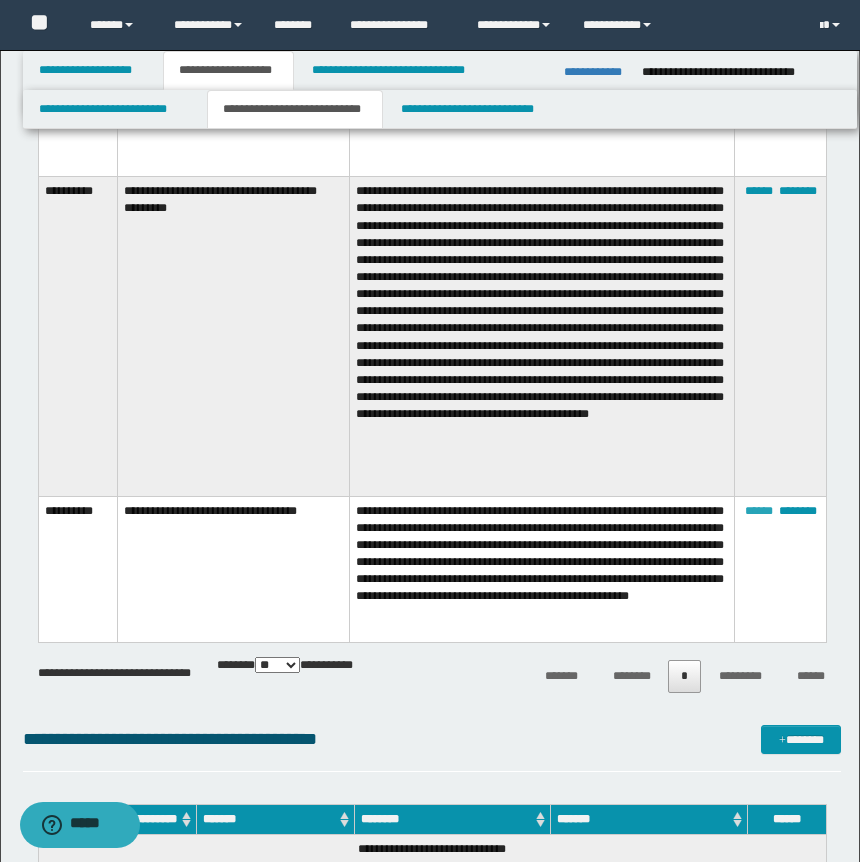 click on "******" at bounding box center (759, 511) 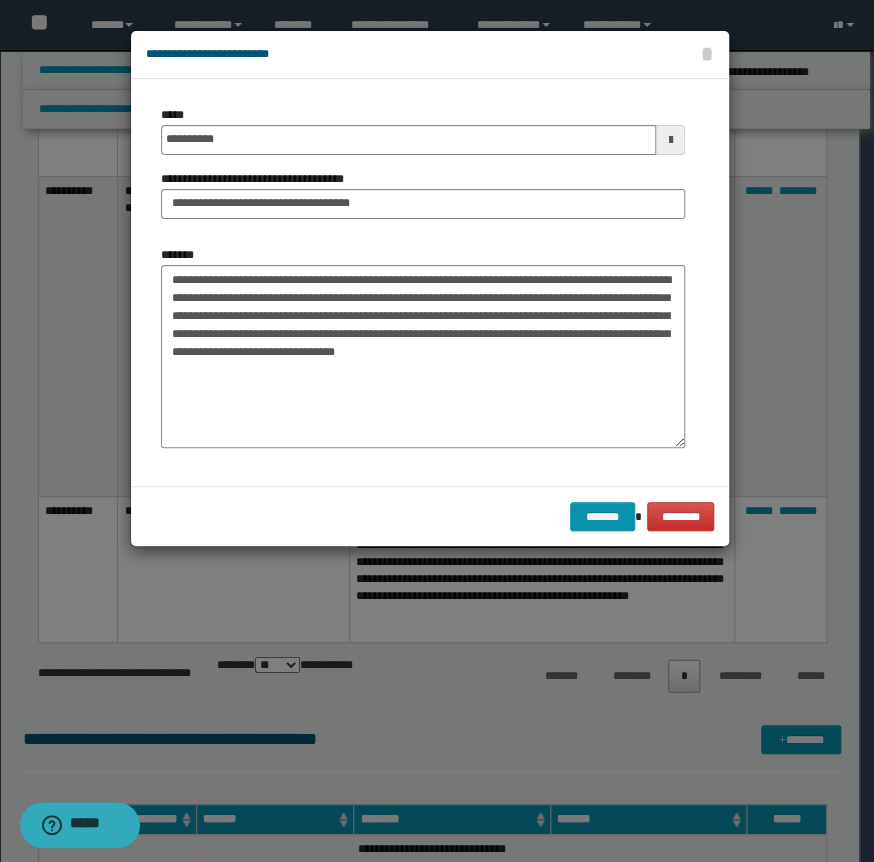 drag, startPoint x: 678, startPoint y: 381, endPoint x: 656, endPoint y: 500, distance: 121.016525 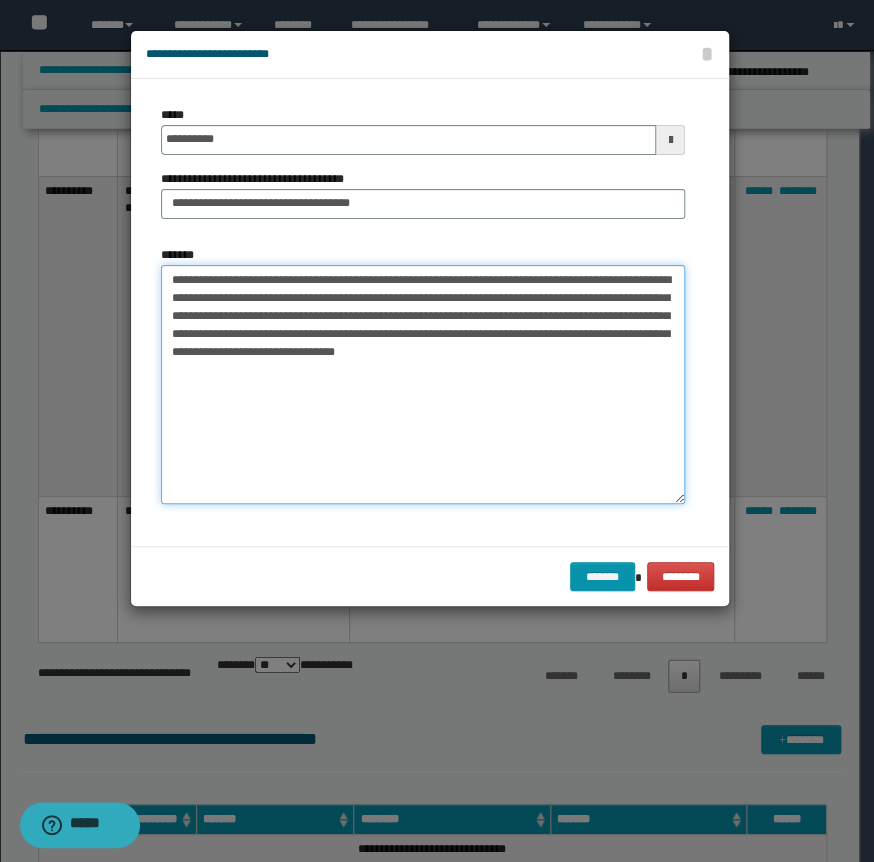 click on "**********" at bounding box center (423, 384) 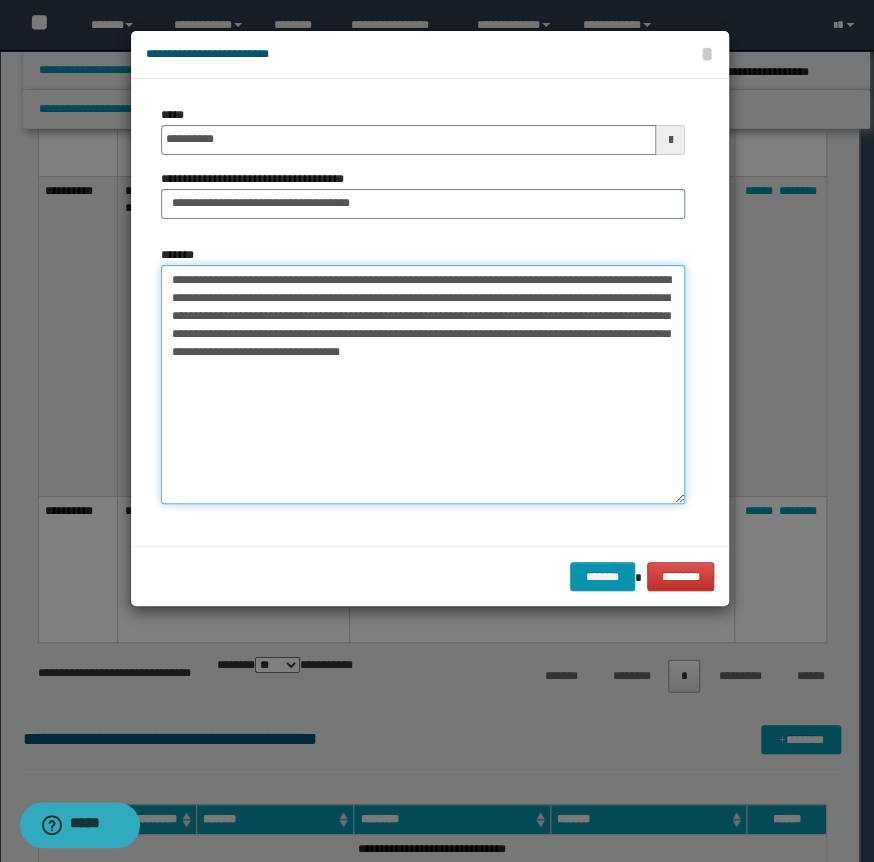 click on "**********" at bounding box center (423, 384) 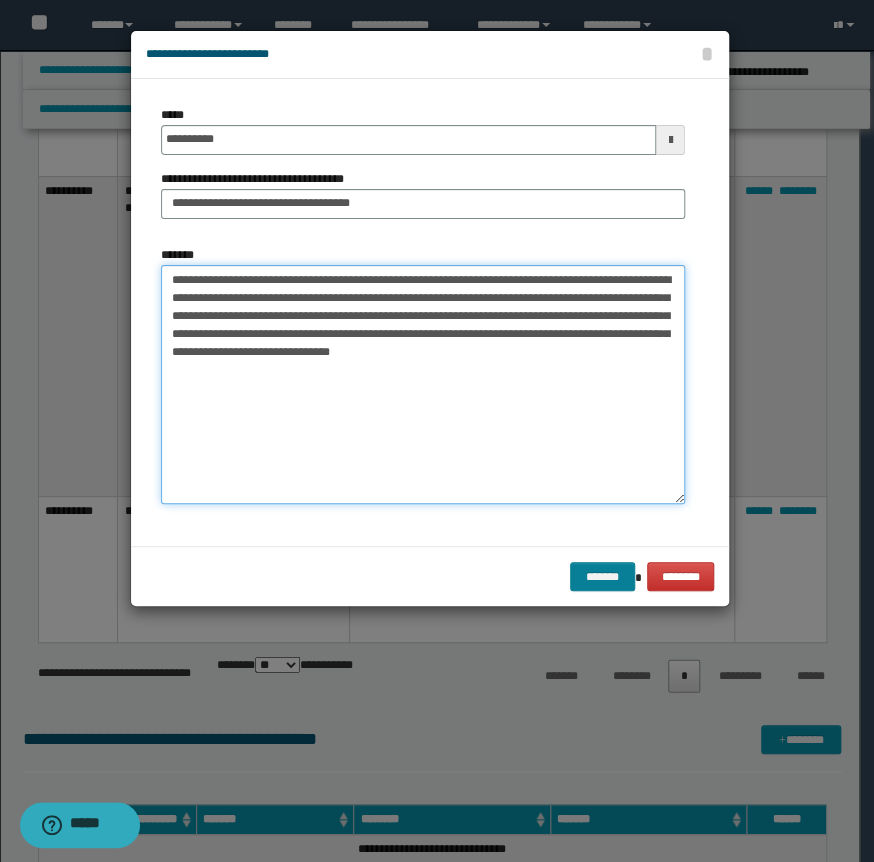 type on "**********" 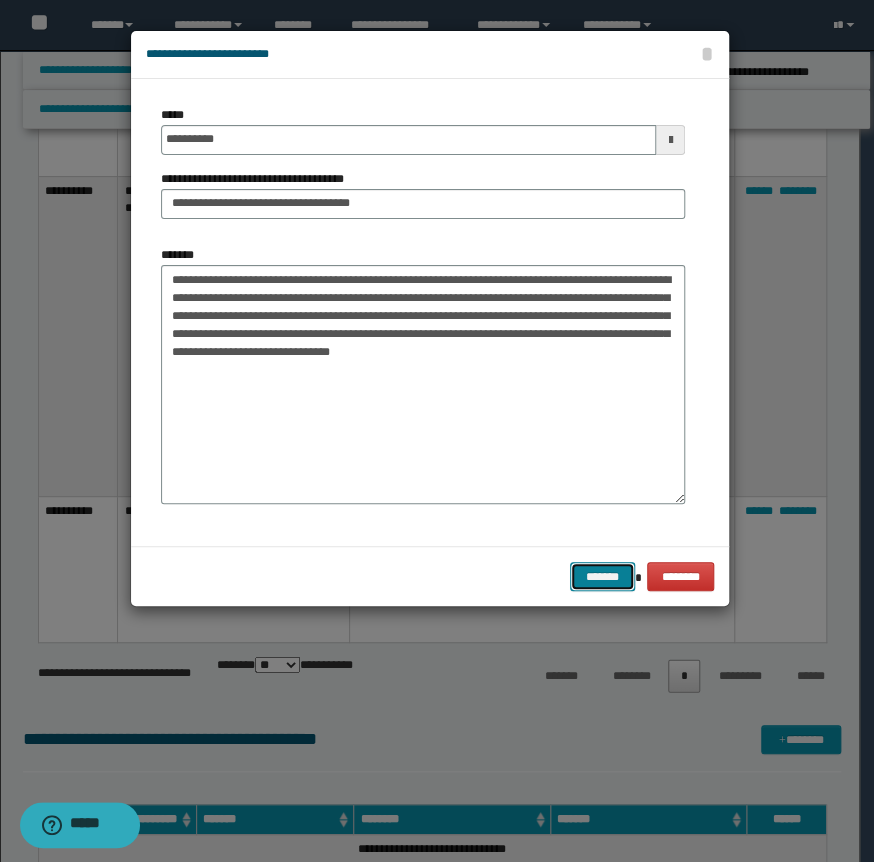 click on "*******" at bounding box center [602, 577] 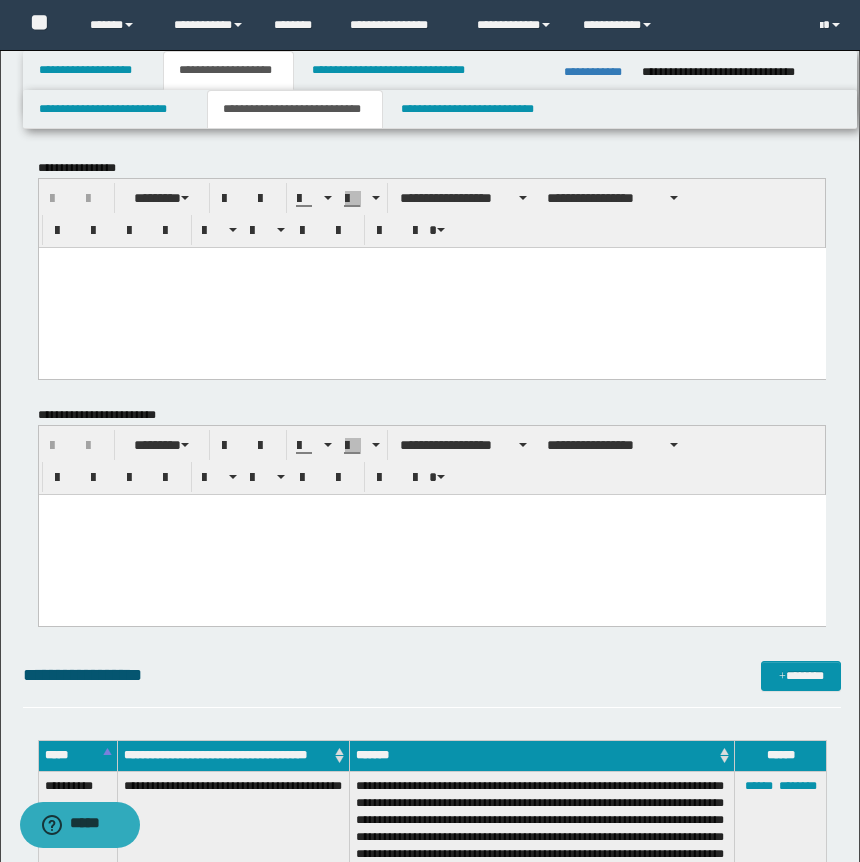 scroll, scrollTop: 181, scrollLeft: 0, axis: vertical 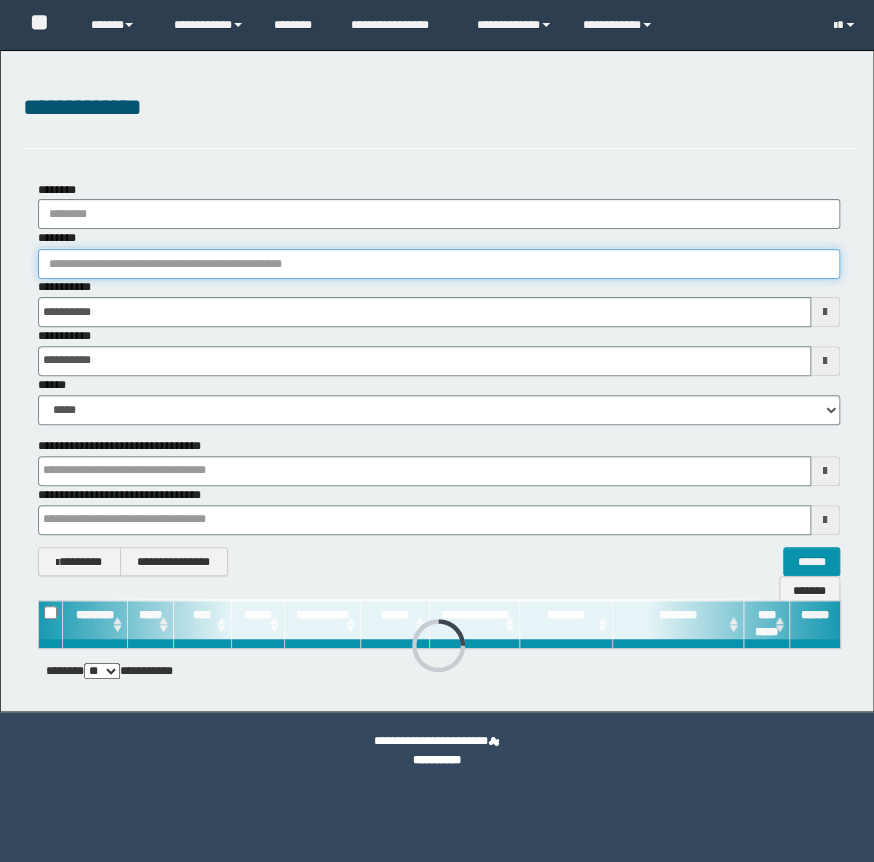 click on "********" at bounding box center (439, 264) 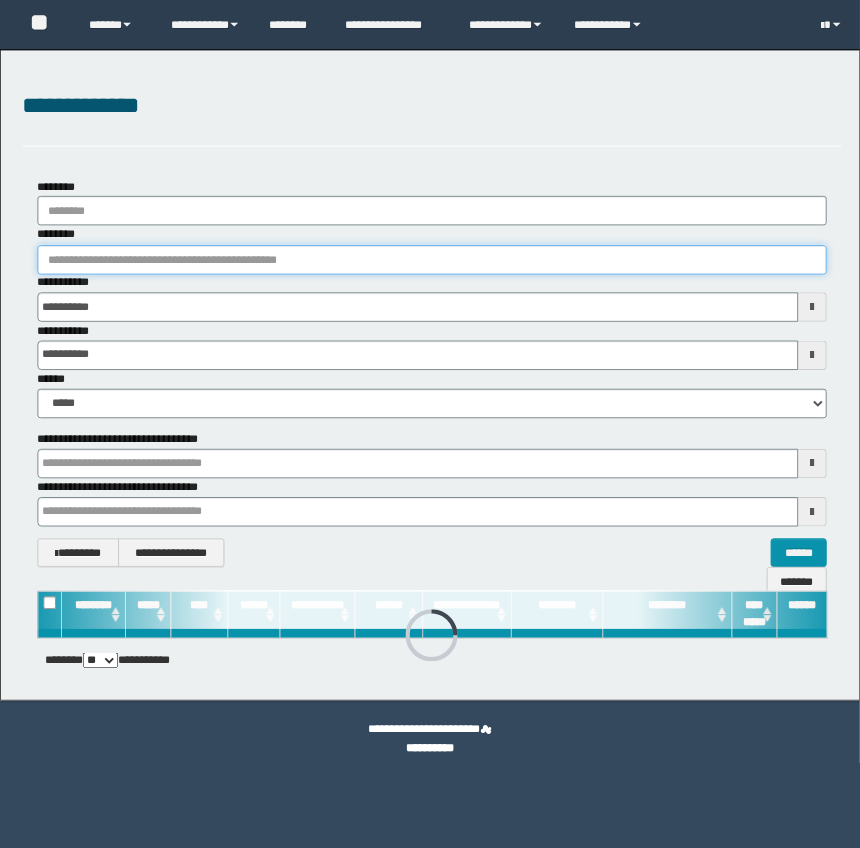 scroll, scrollTop: 0, scrollLeft: 0, axis: both 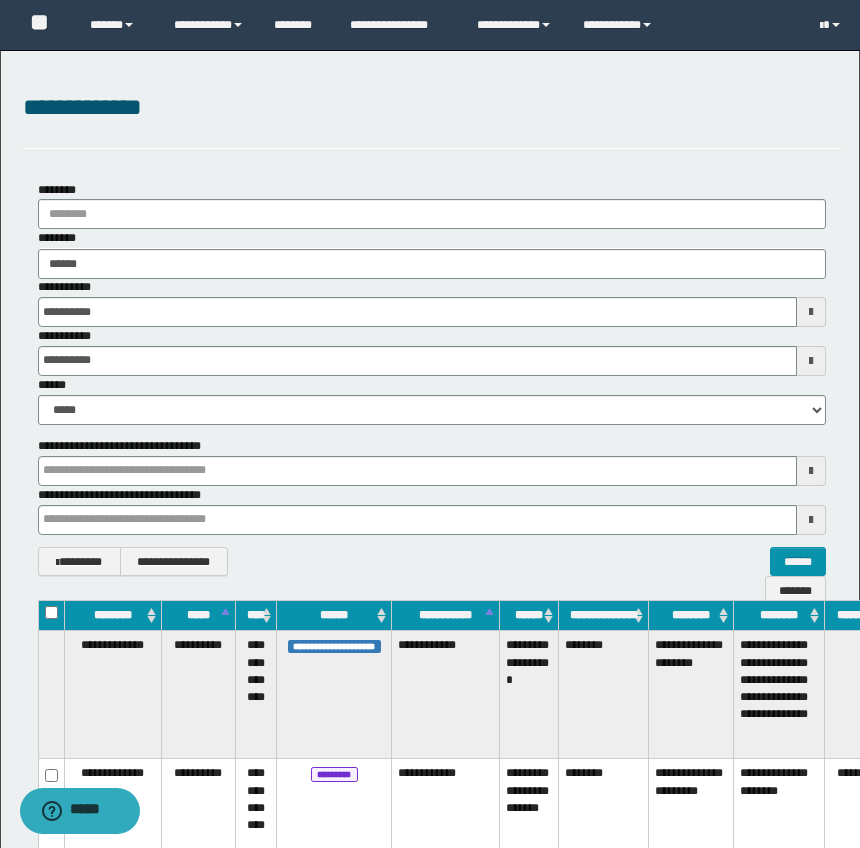 click on "**********" at bounding box center [432, 302] 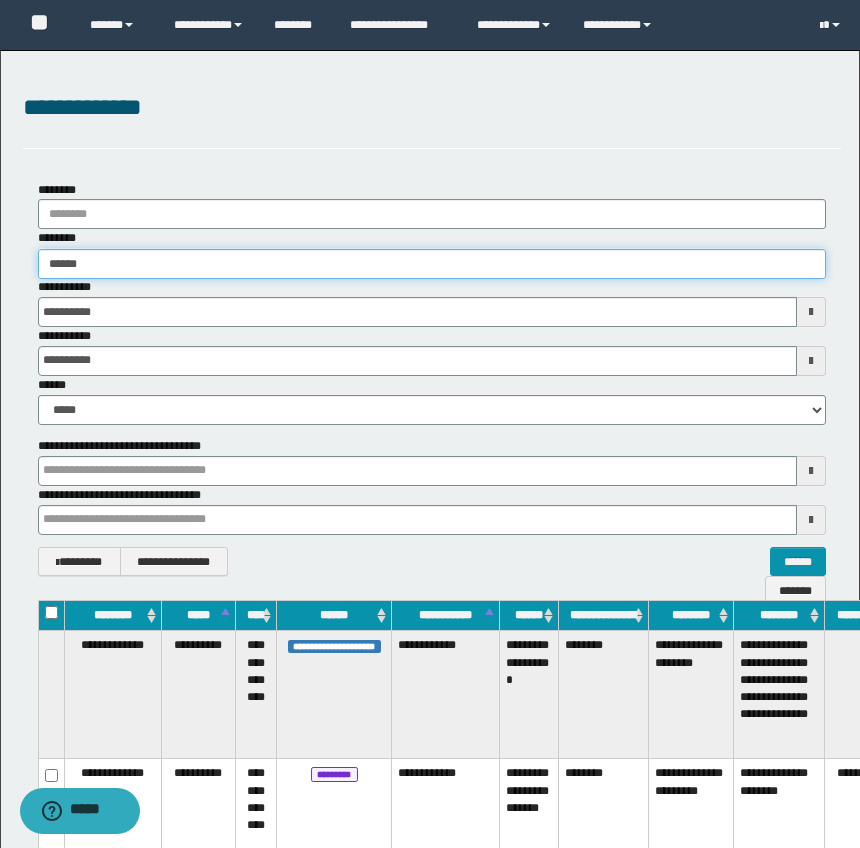 click on "******" at bounding box center [432, 264] 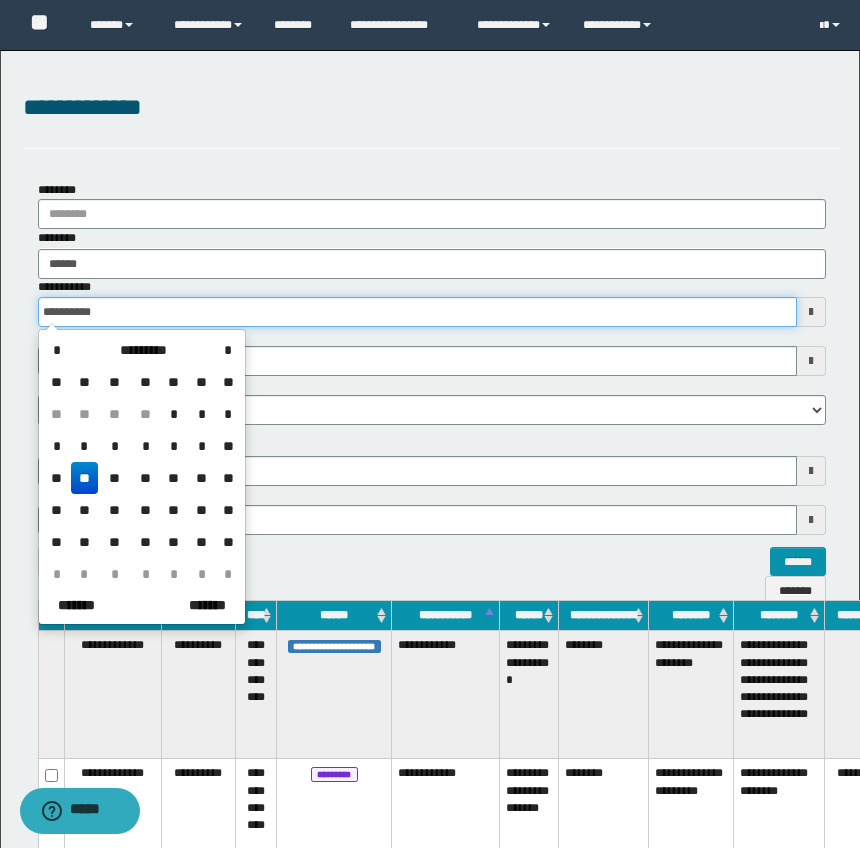click on "**********" at bounding box center (418, 312) 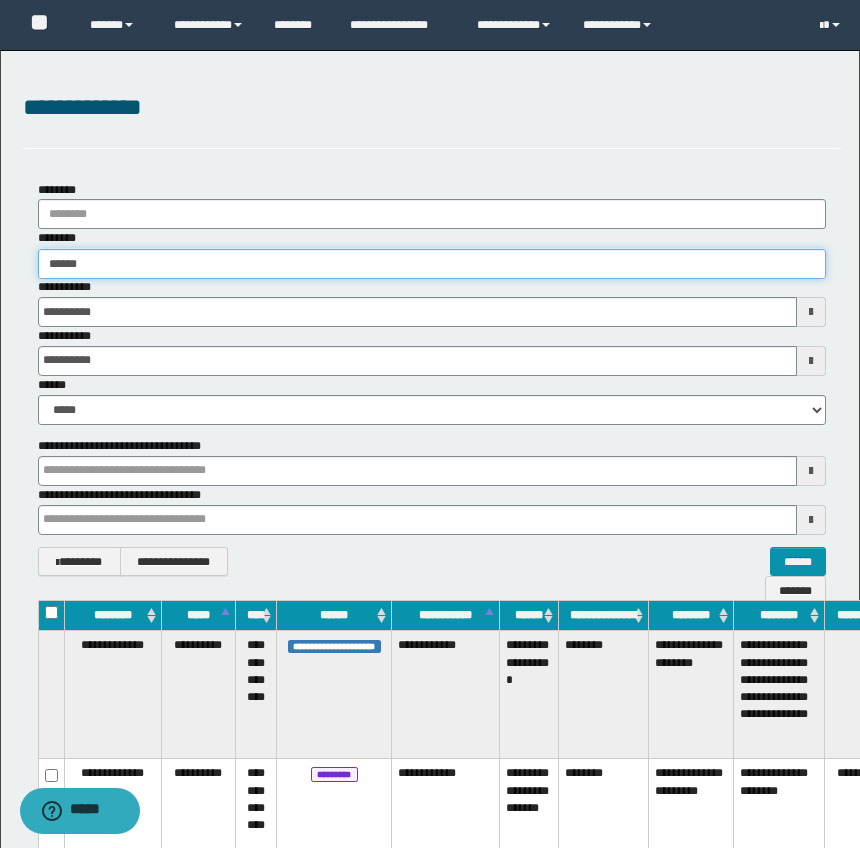 click on "******" at bounding box center [432, 264] 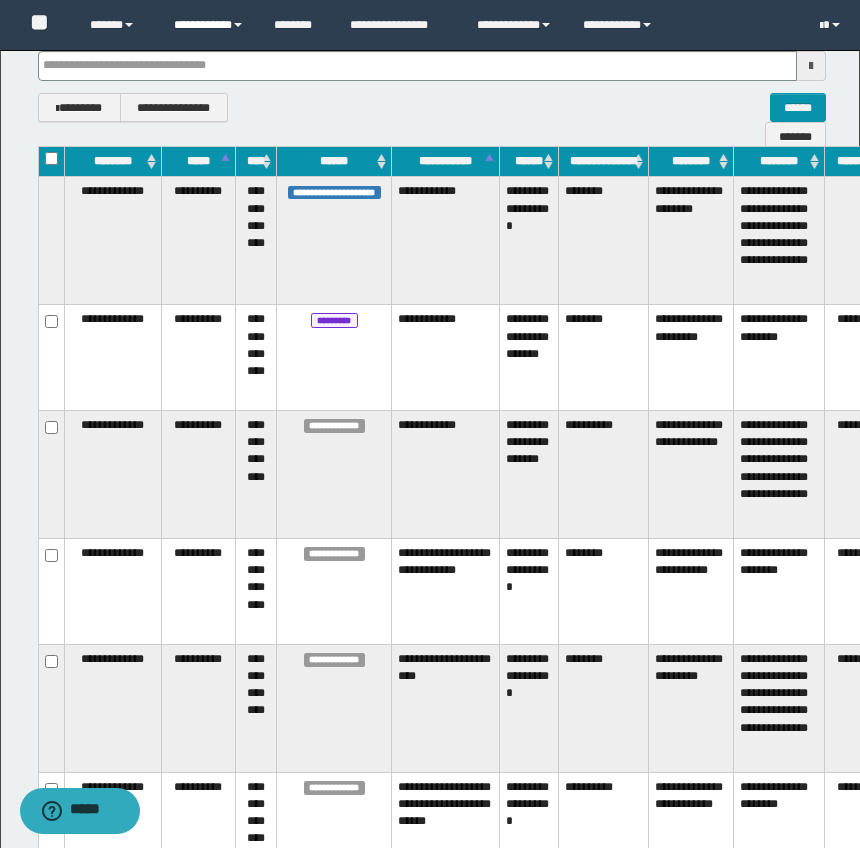 scroll, scrollTop: 0, scrollLeft: 0, axis: both 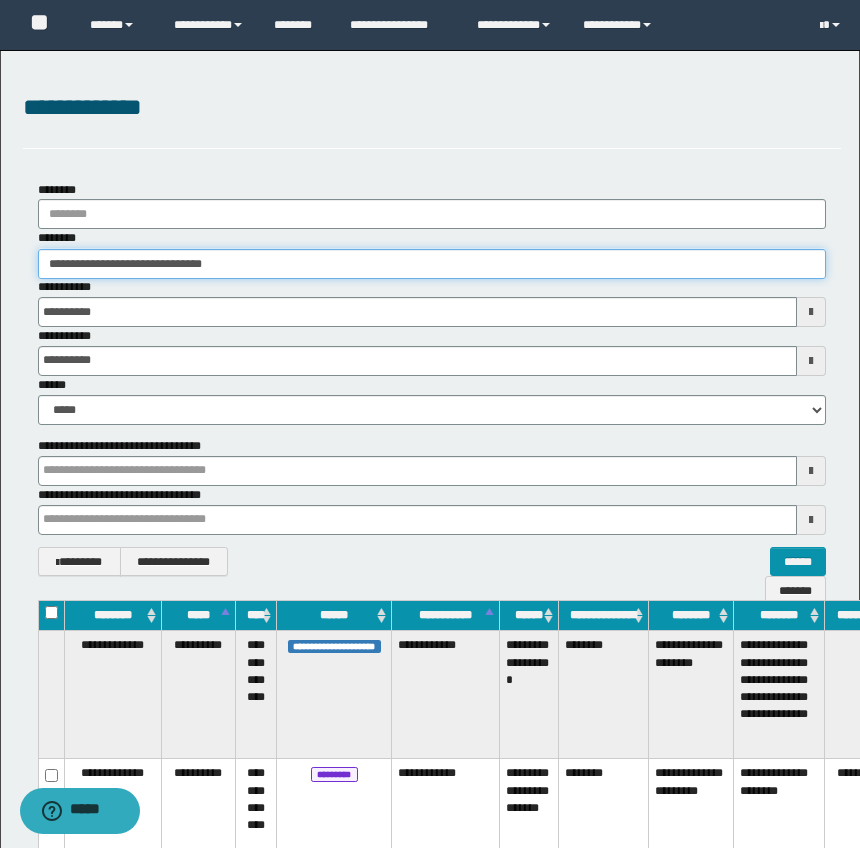 type on "**********" 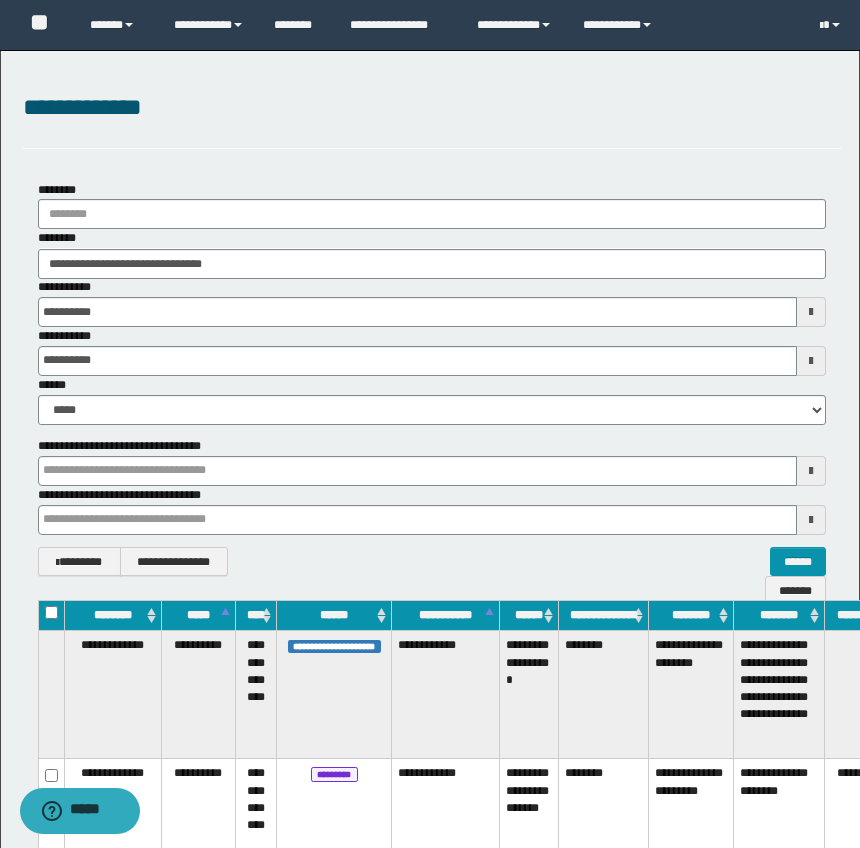 click on "**********" at bounding box center [432, 302] 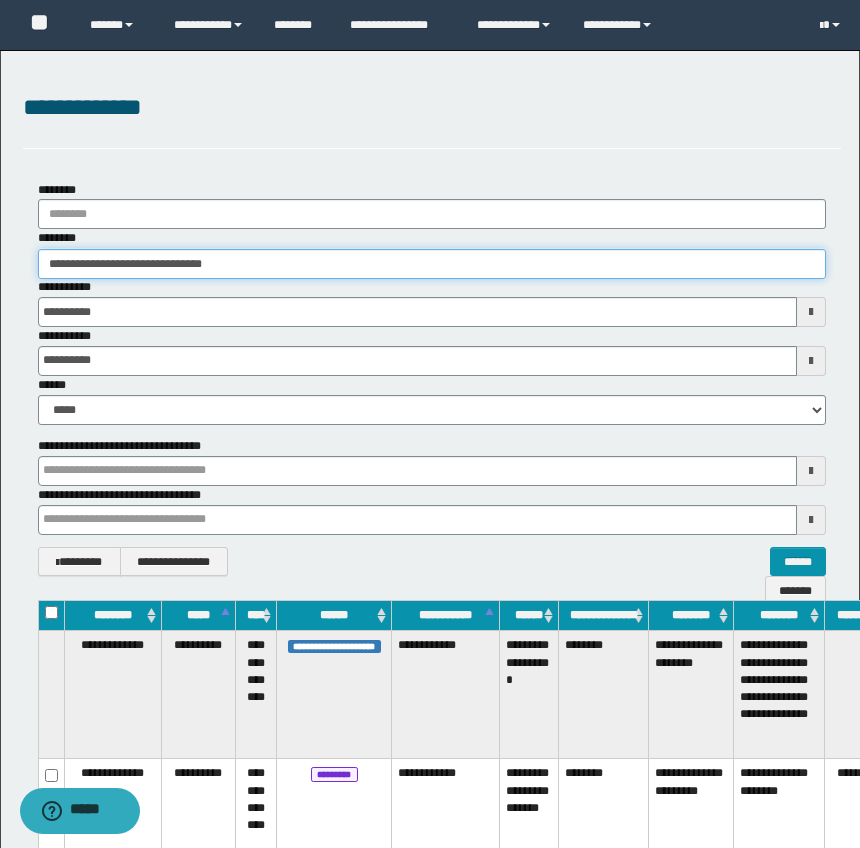 click on "**********" at bounding box center [432, 264] 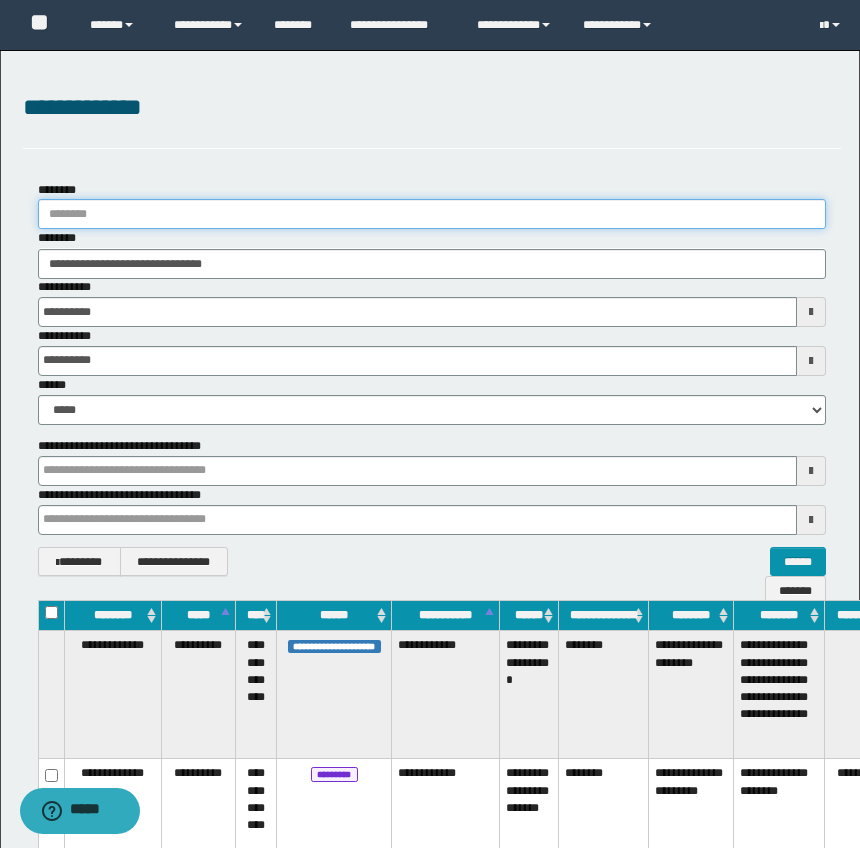 click on "********" at bounding box center [432, 214] 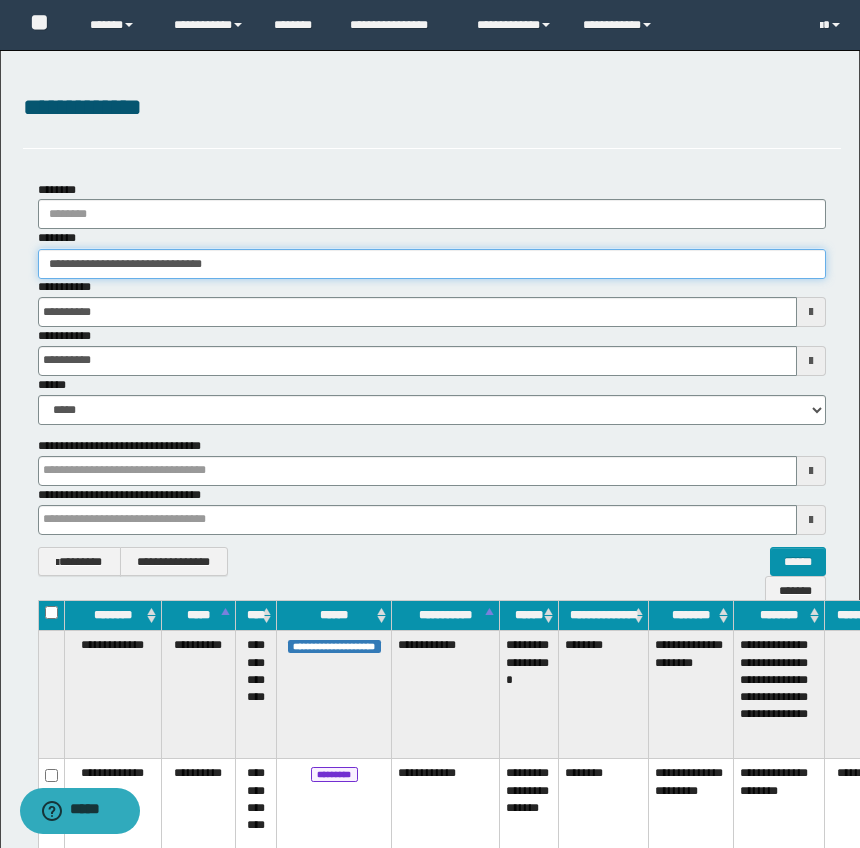 click on "**********" at bounding box center [432, 264] 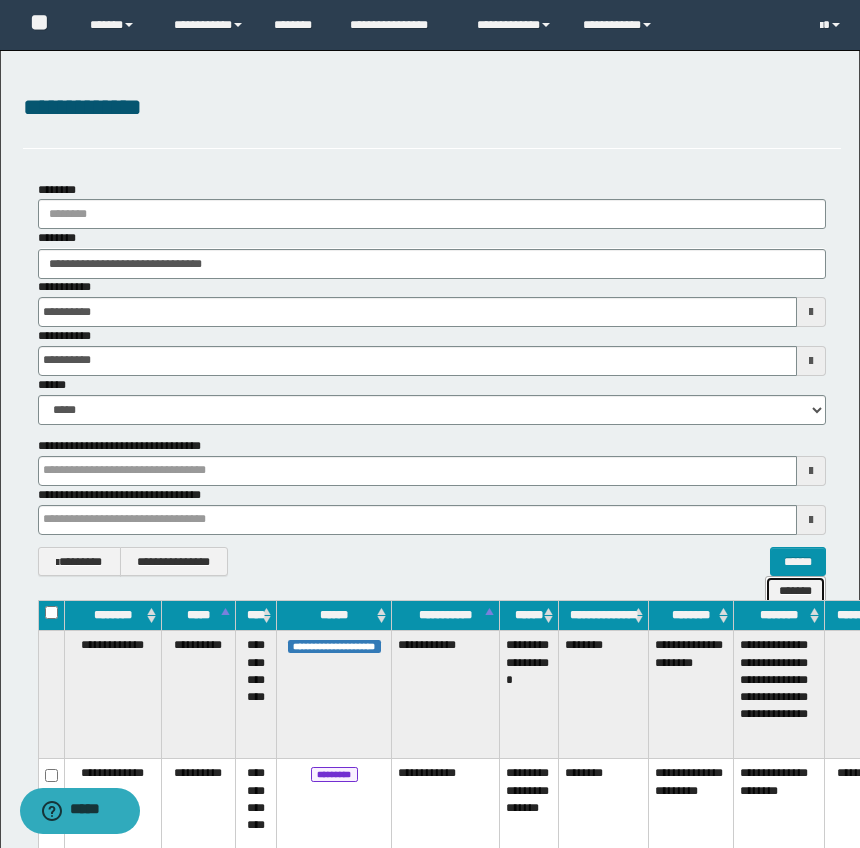 click on "*******" at bounding box center [795, 591] 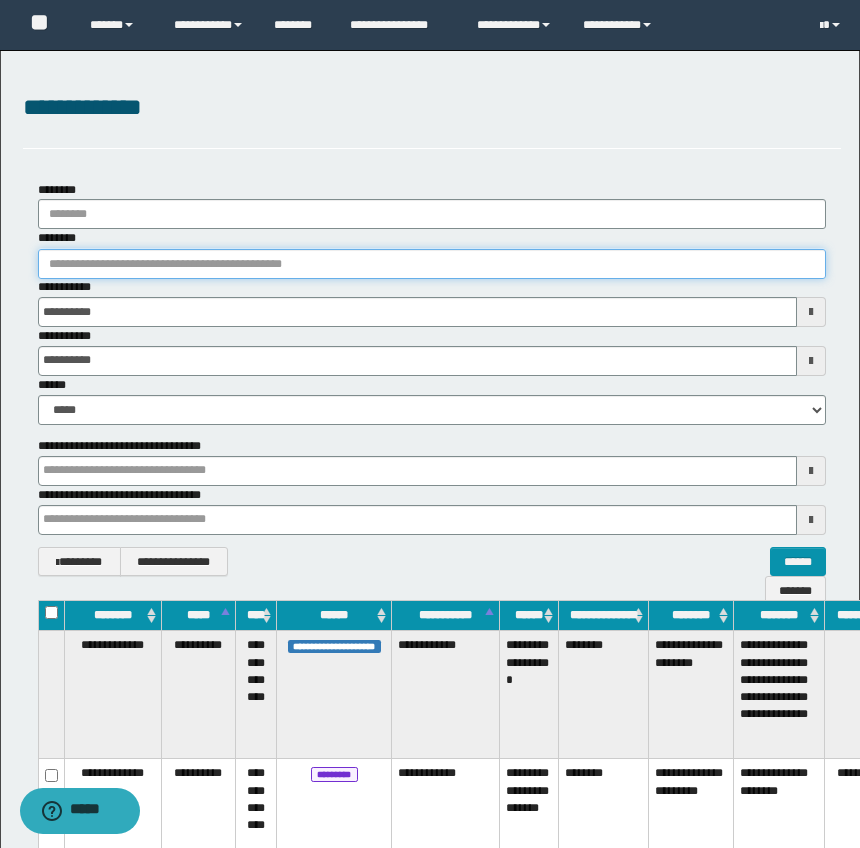 click on "********" at bounding box center (432, 264) 